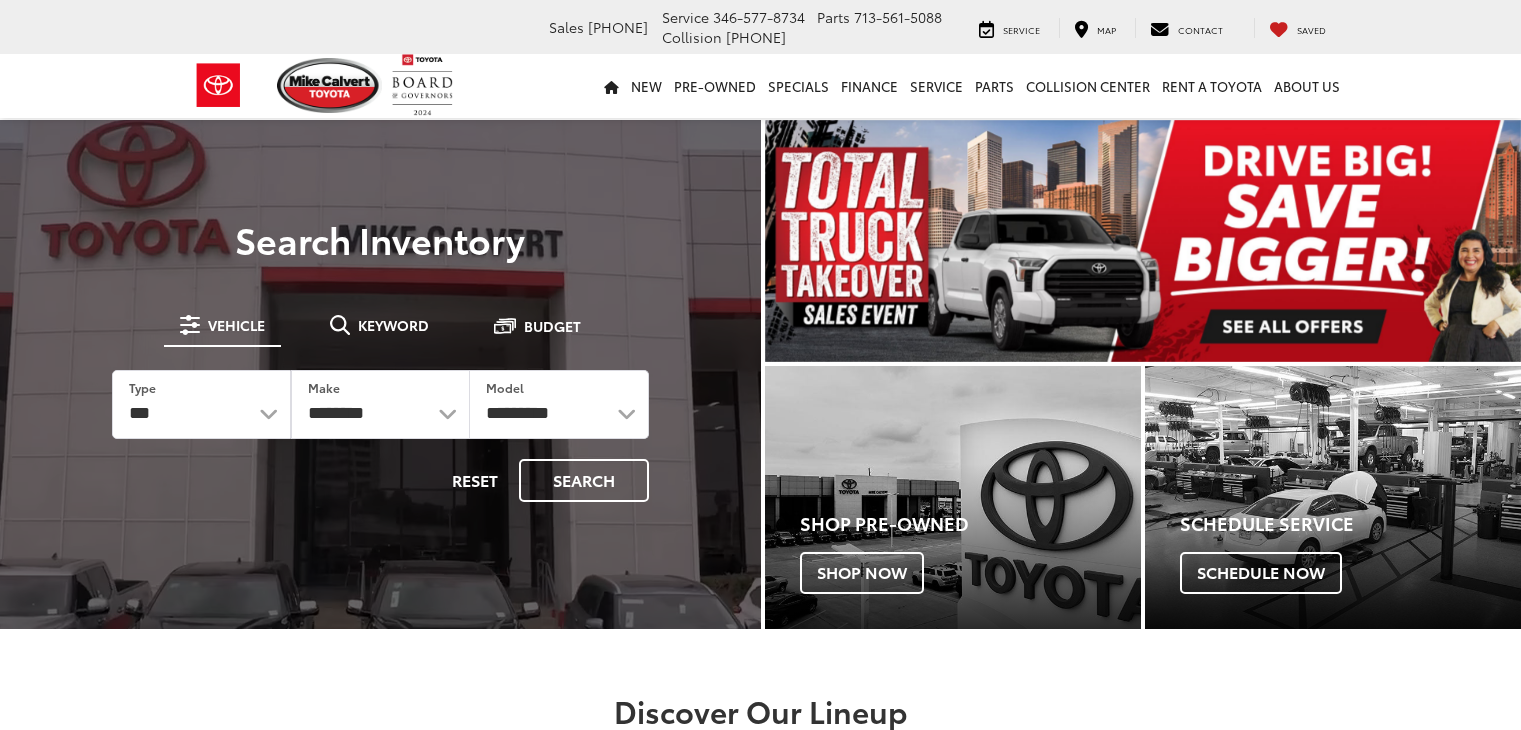 scroll, scrollTop: 0, scrollLeft: 0, axis: both 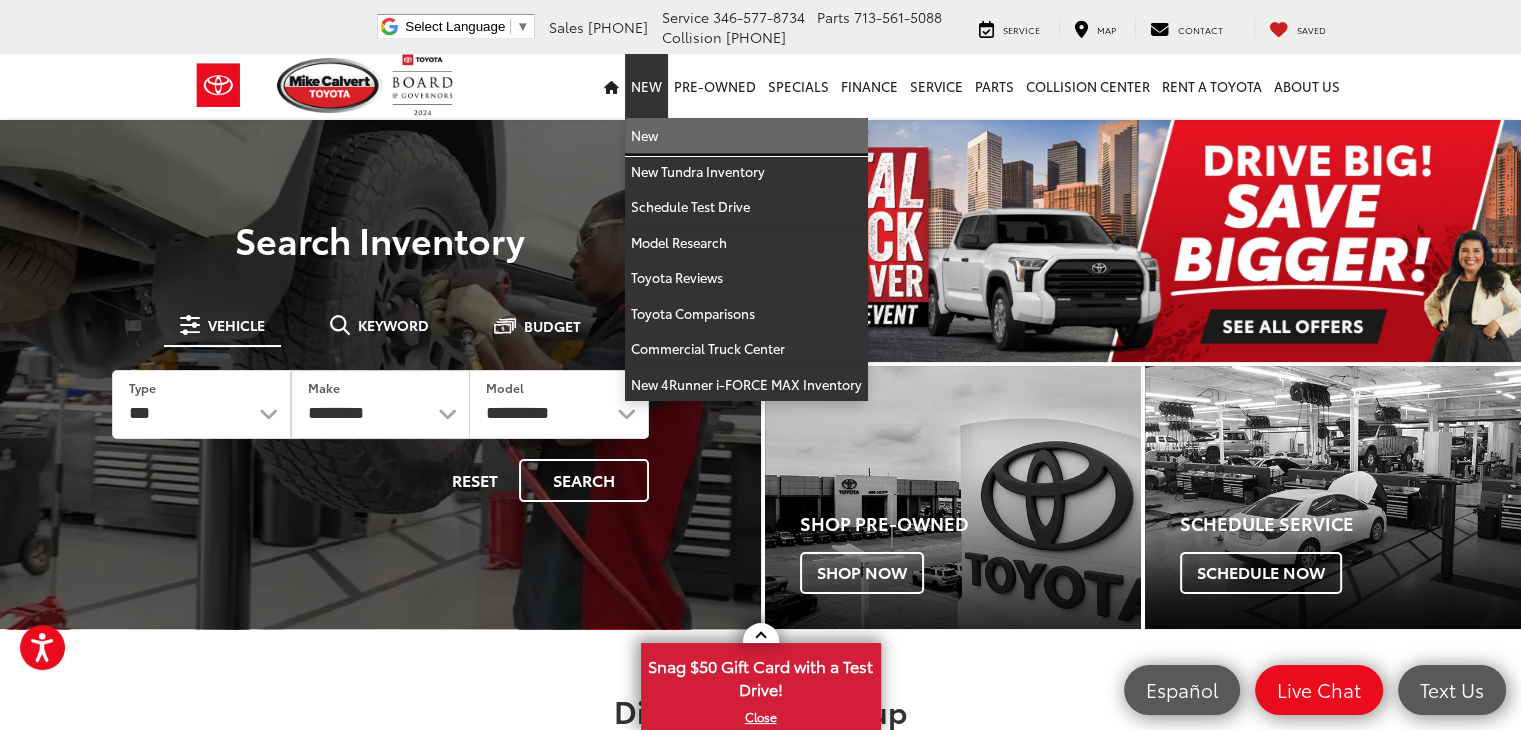 click on "New" at bounding box center [746, 136] 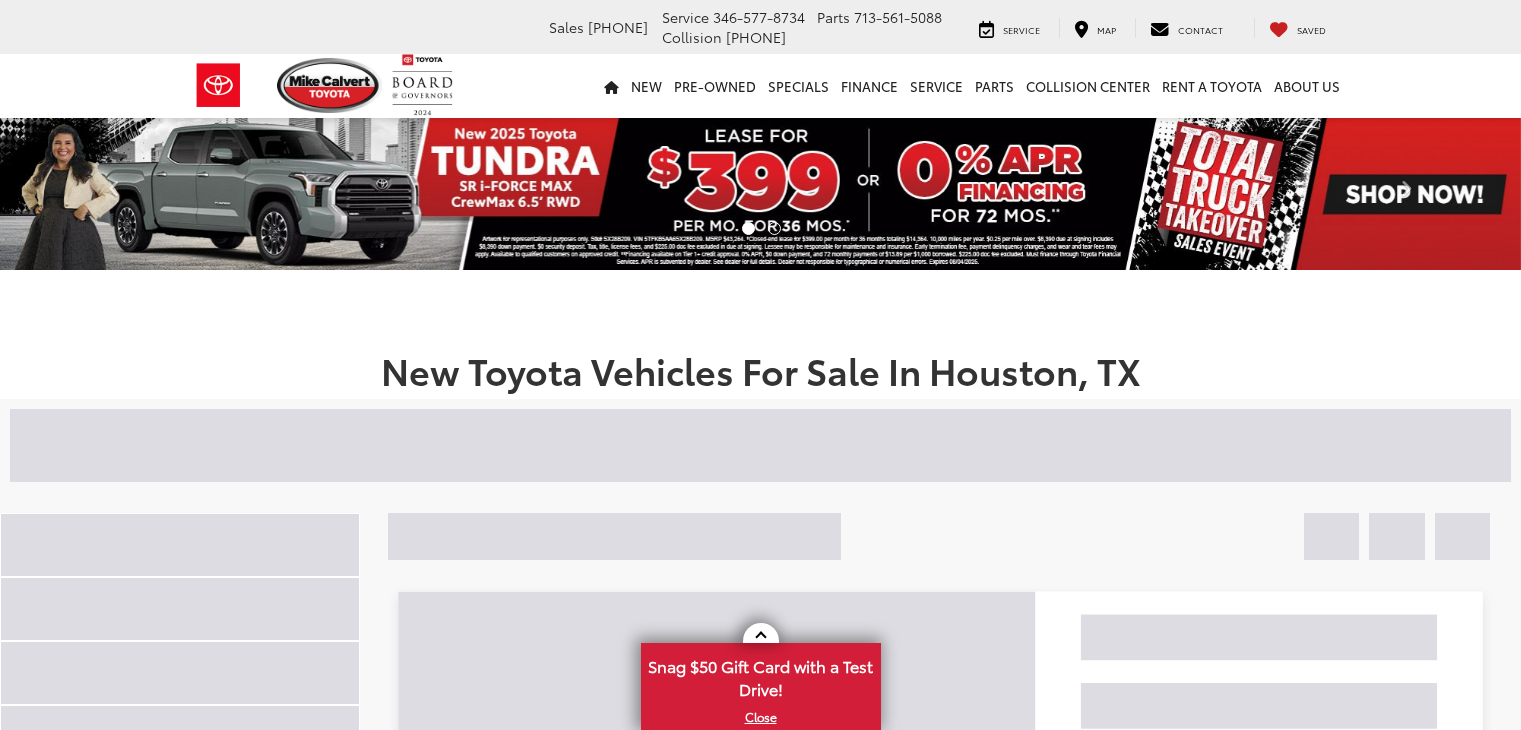 scroll, scrollTop: 0, scrollLeft: 0, axis: both 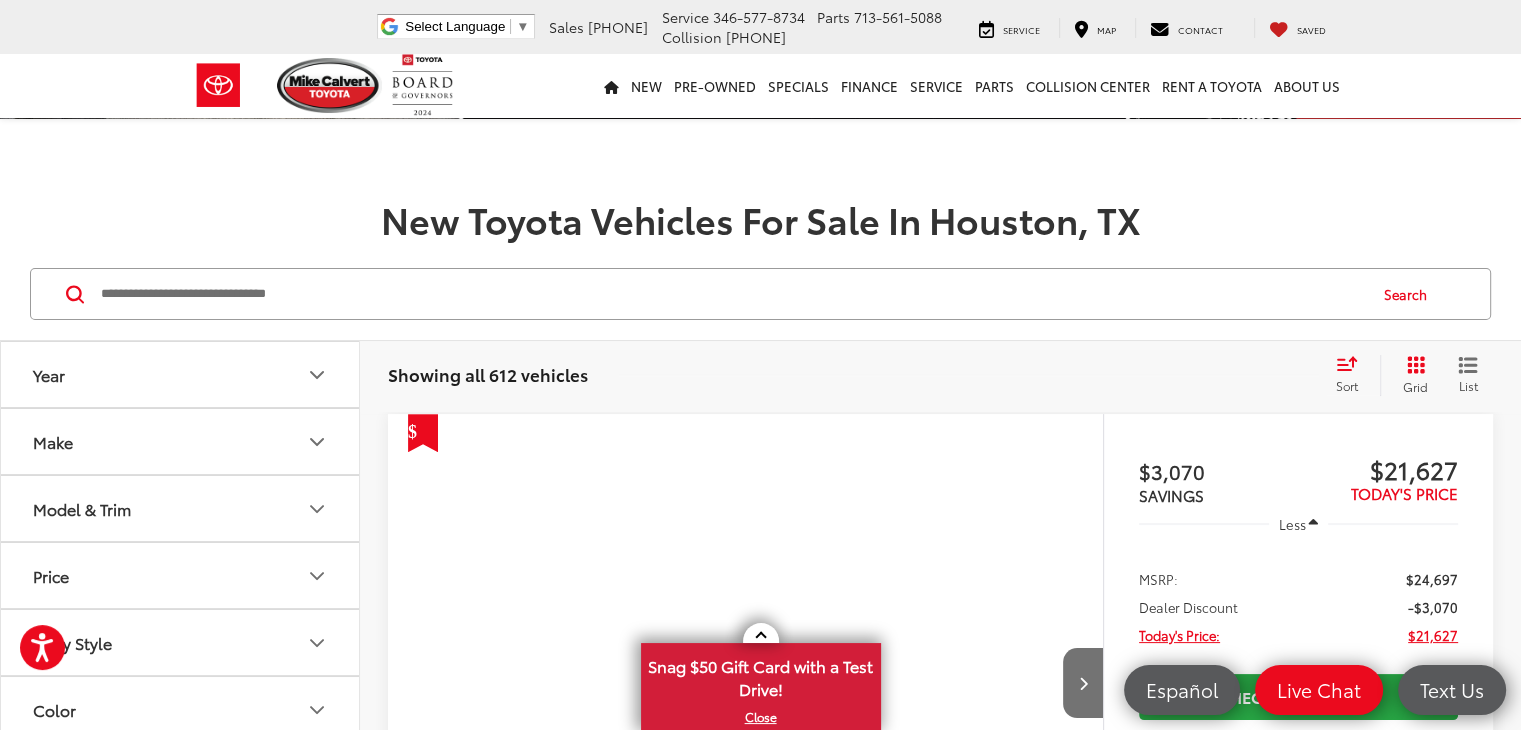 drag, startPoint x: 1527, startPoint y: 33, endPoint x: 1535, endPoint y: 63, distance: 31.04835 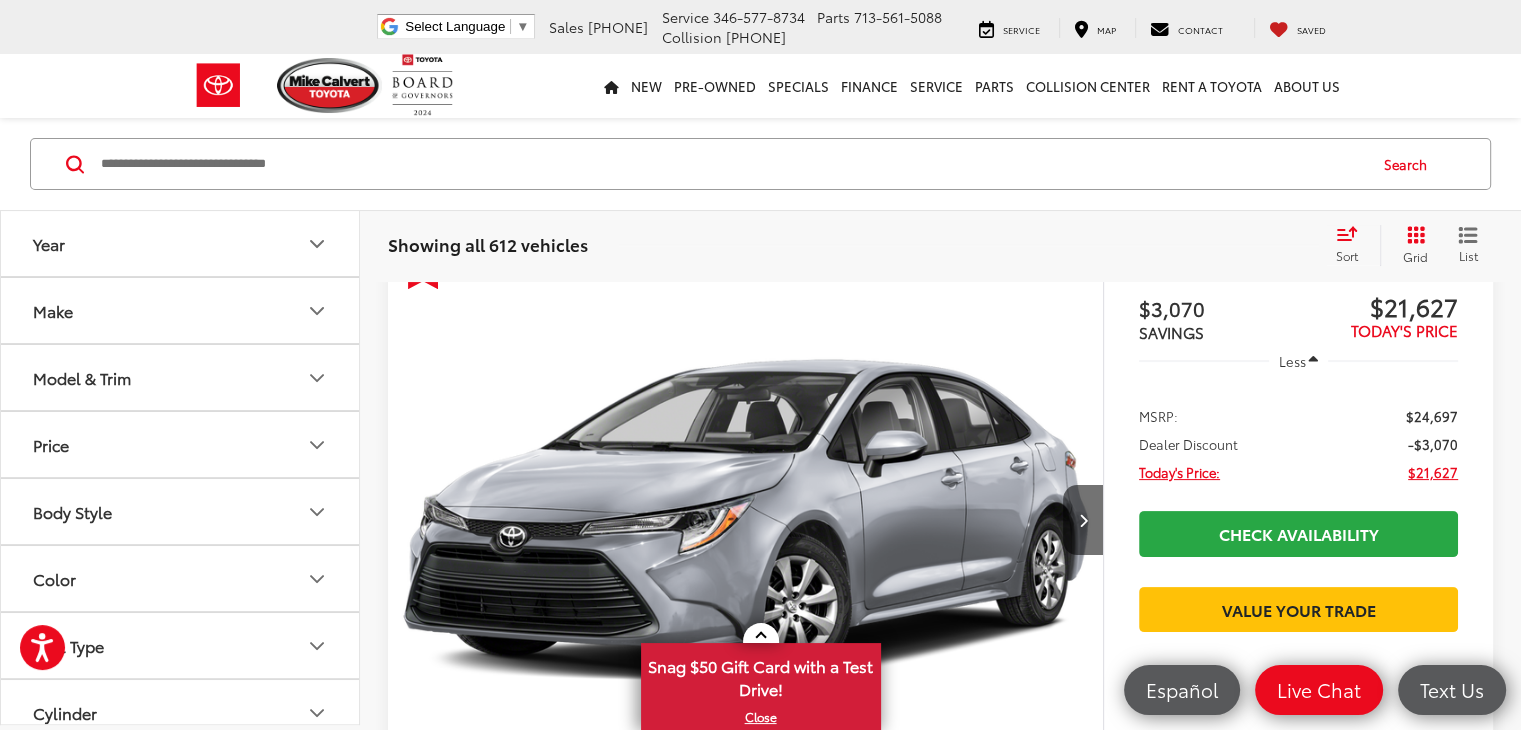 scroll, scrollTop: 0, scrollLeft: 0, axis: both 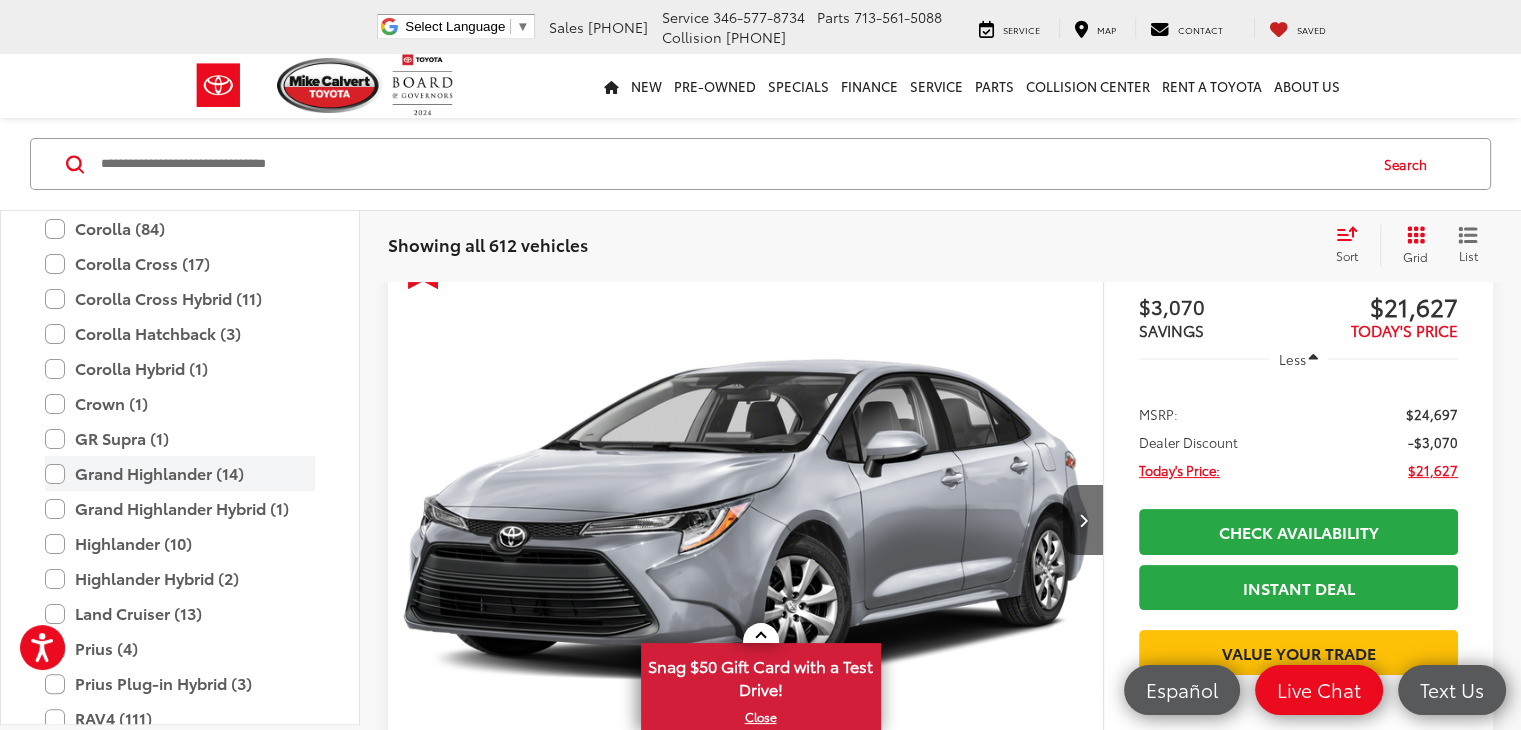click on "Grand Highlander (14)" at bounding box center (180, 473) 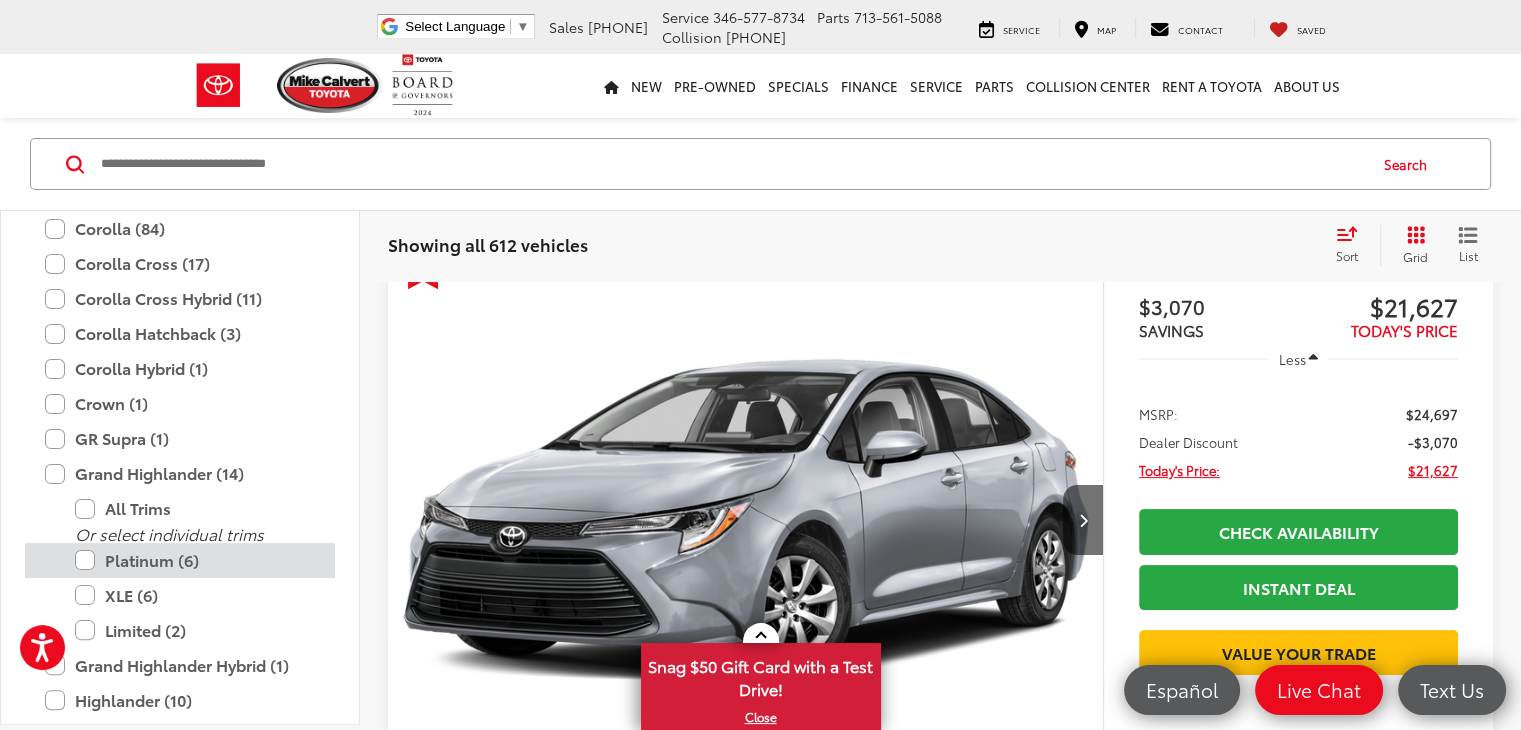 scroll, scrollTop: 280, scrollLeft: 0, axis: vertical 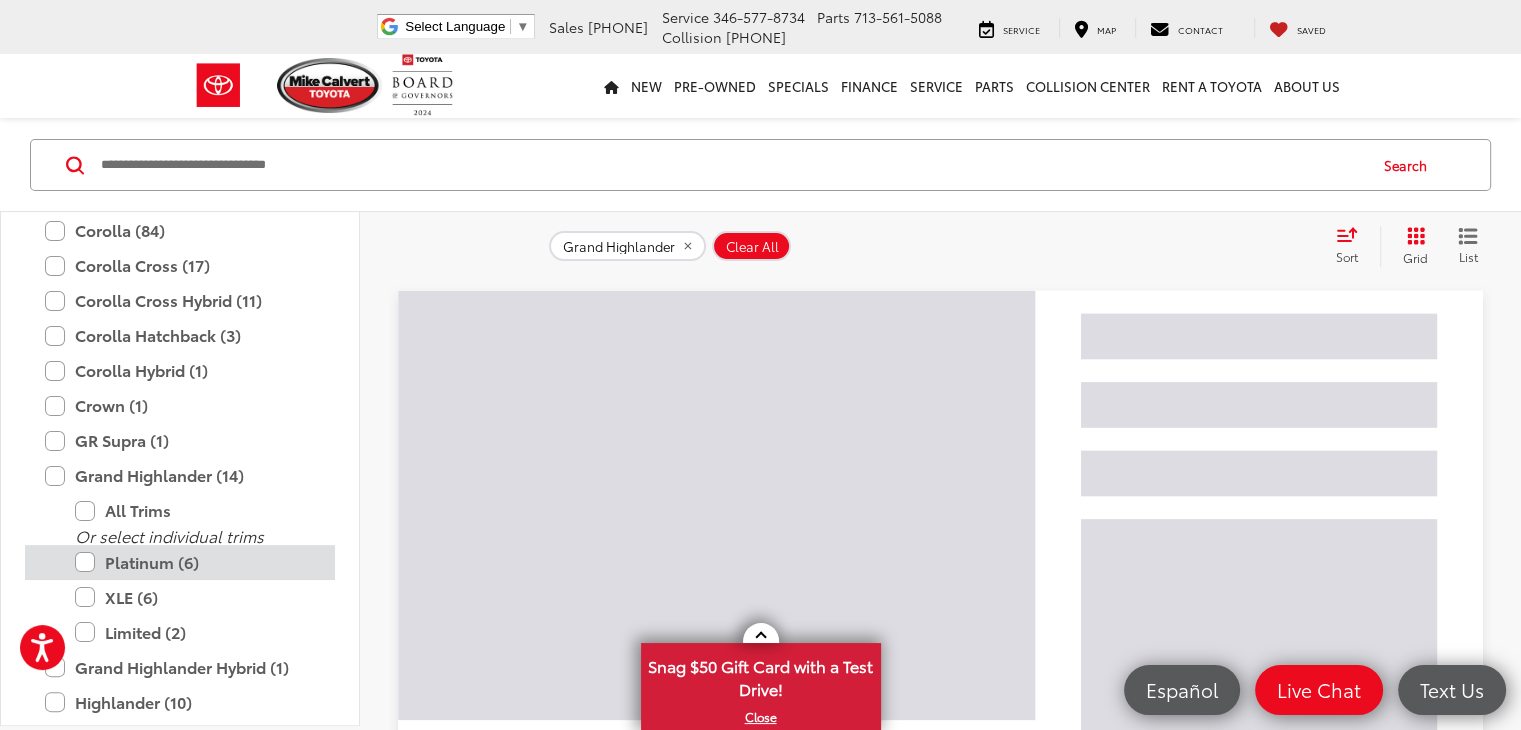 click on "Platinum (6)" at bounding box center [195, 562] 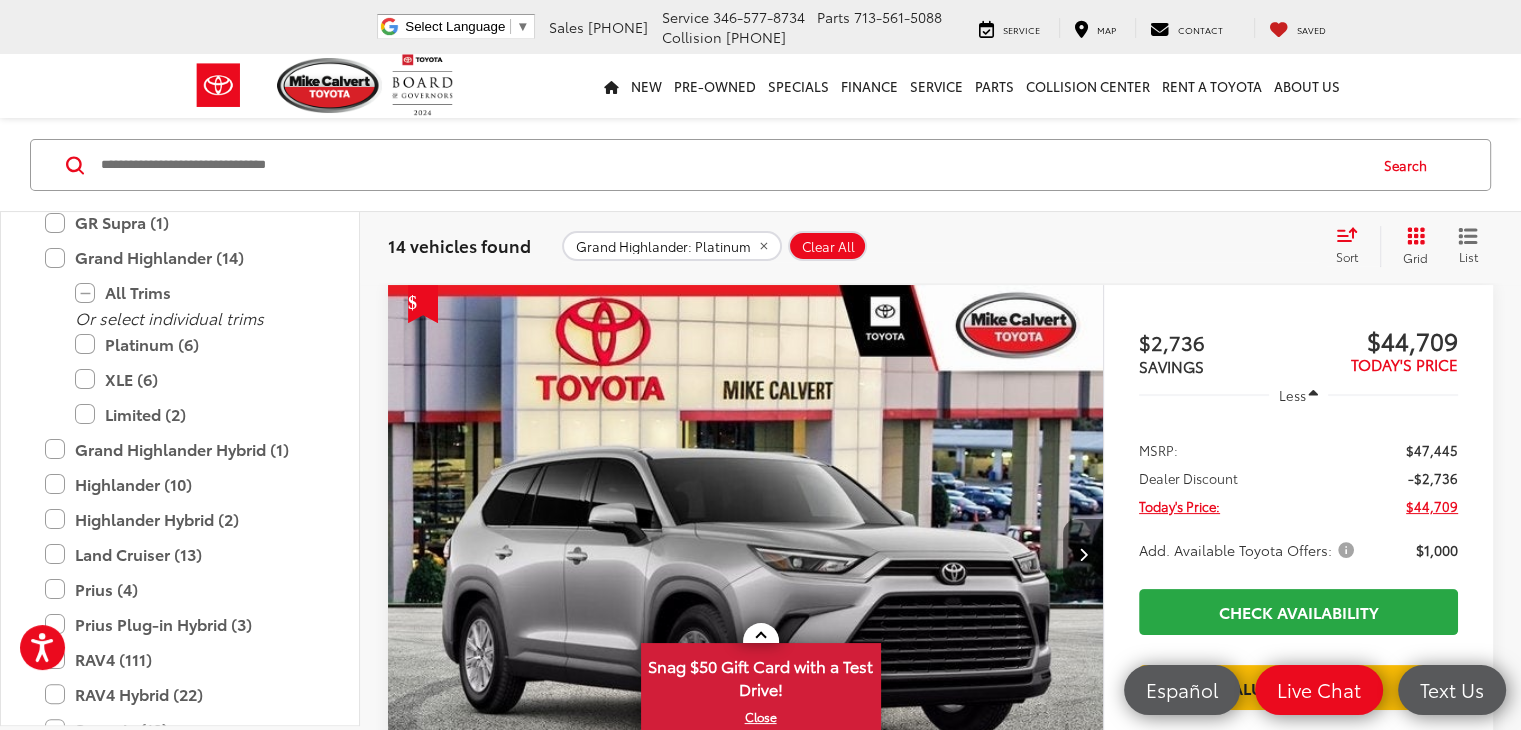 scroll, scrollTop: 621, scrollLeft: 0, axis: vertical 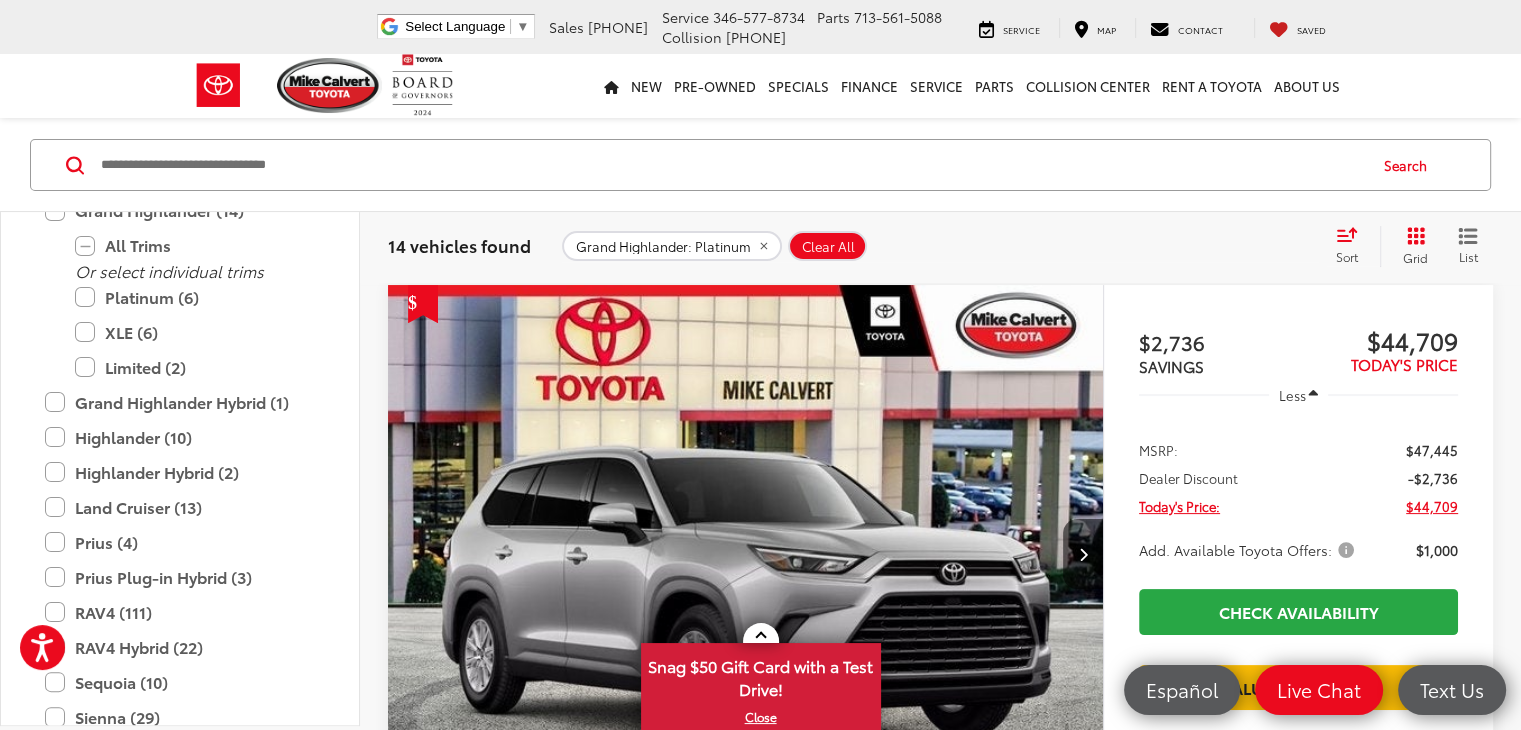drag, startPoint x: 350, startPoint y: 386, endPoint x: 345, endPoint y: 457, distance: 71.17584 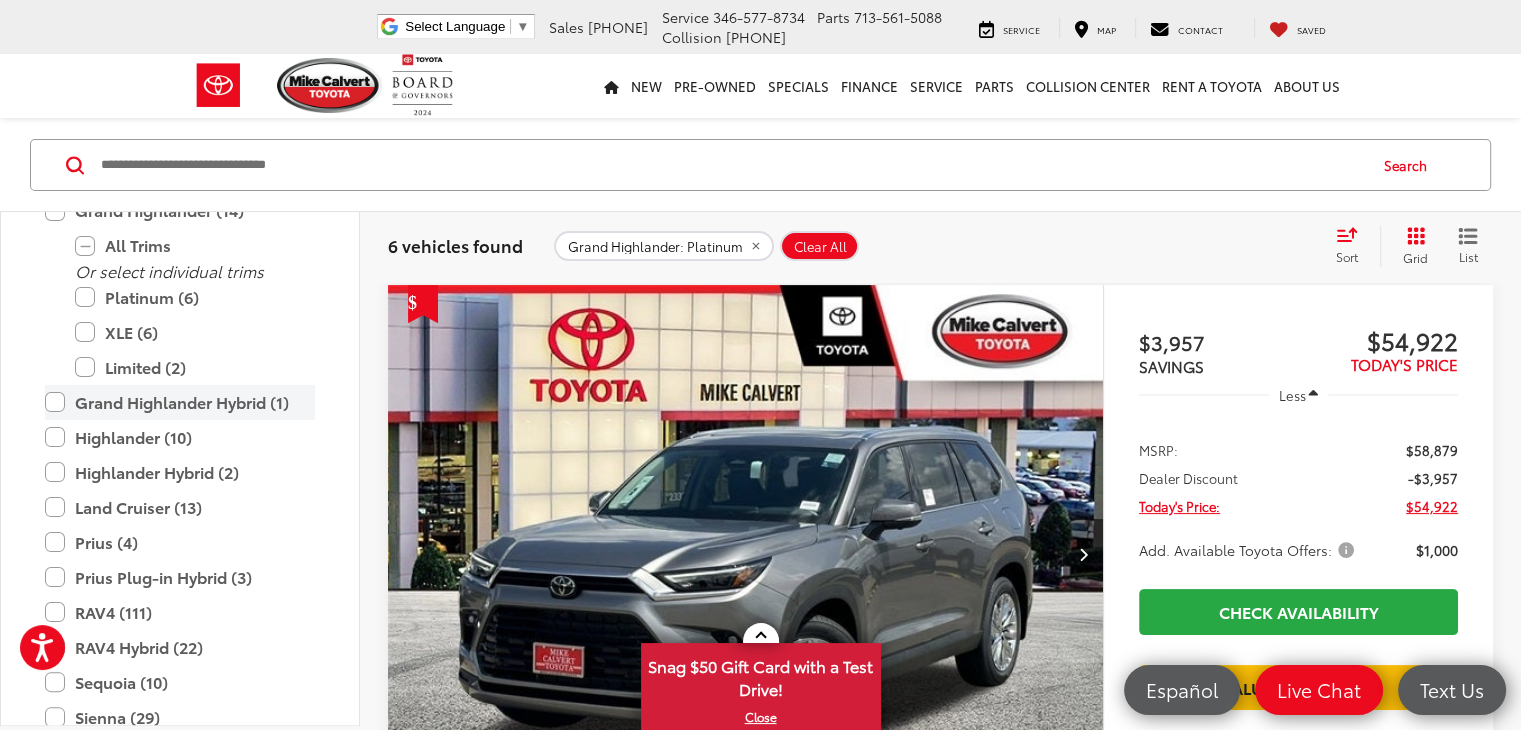 click on "Grand Highlander Hybrid (1)" at bounding box center [180, 402] 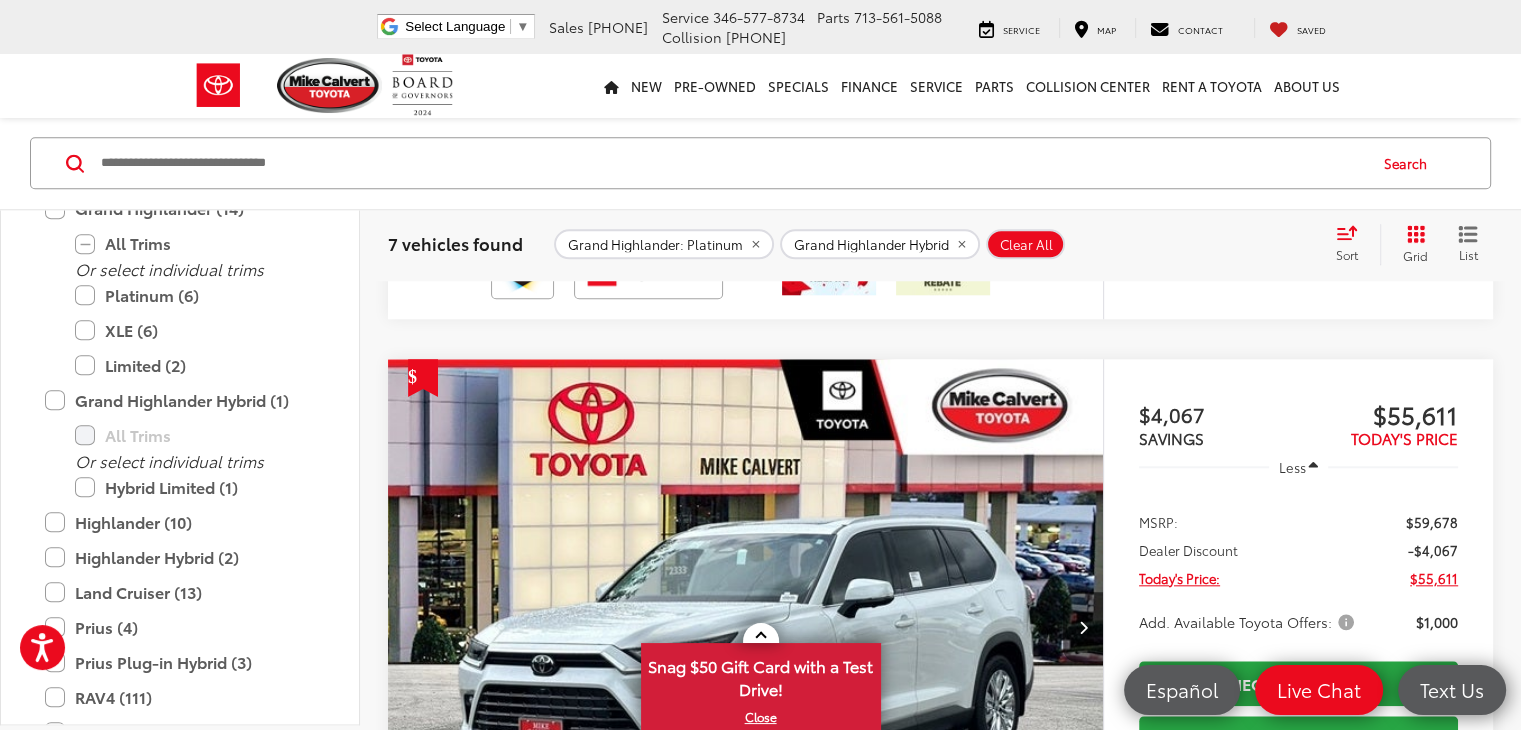 scroll, scrollTop: 1840, scrollLeft: 0, axis: vertical 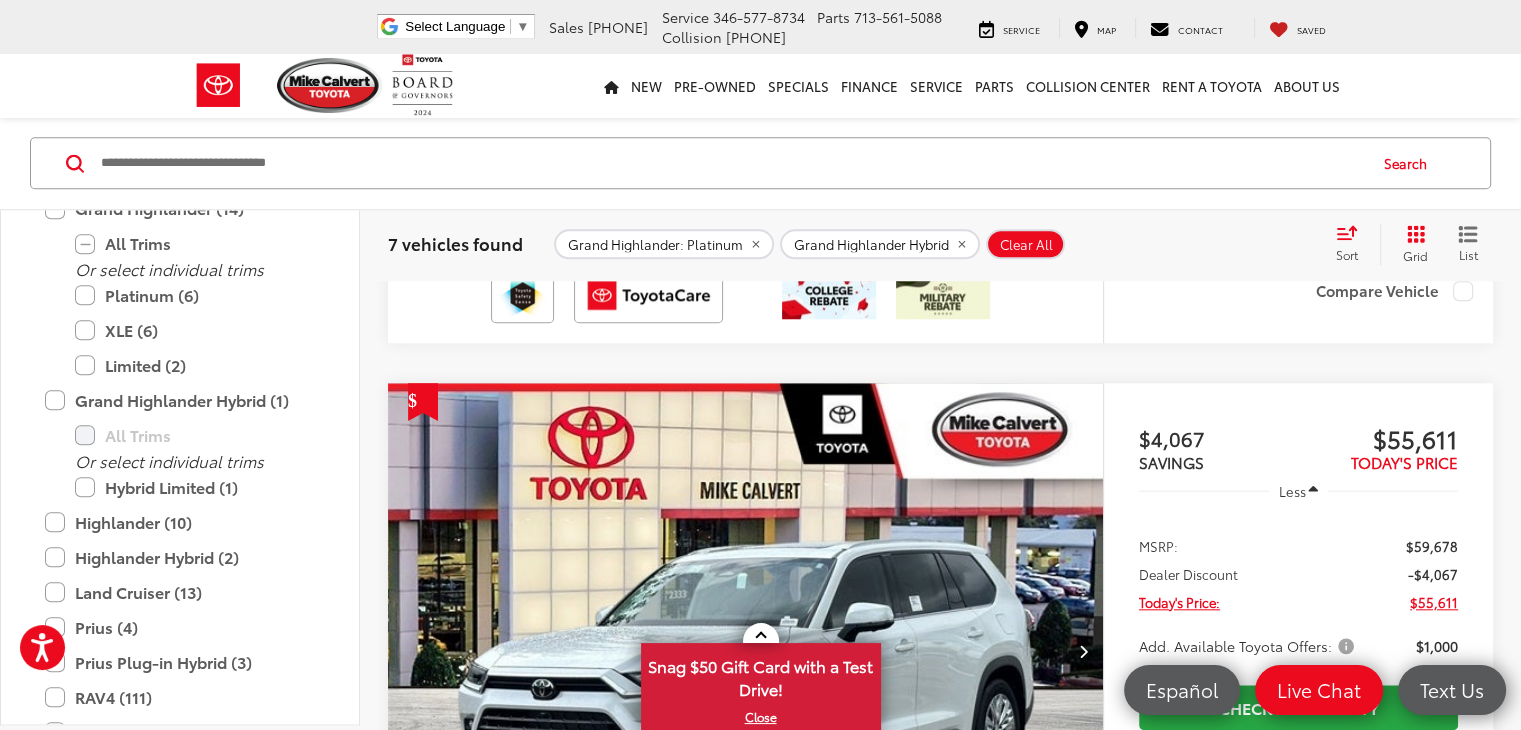 click at bounding box center (746, 652) 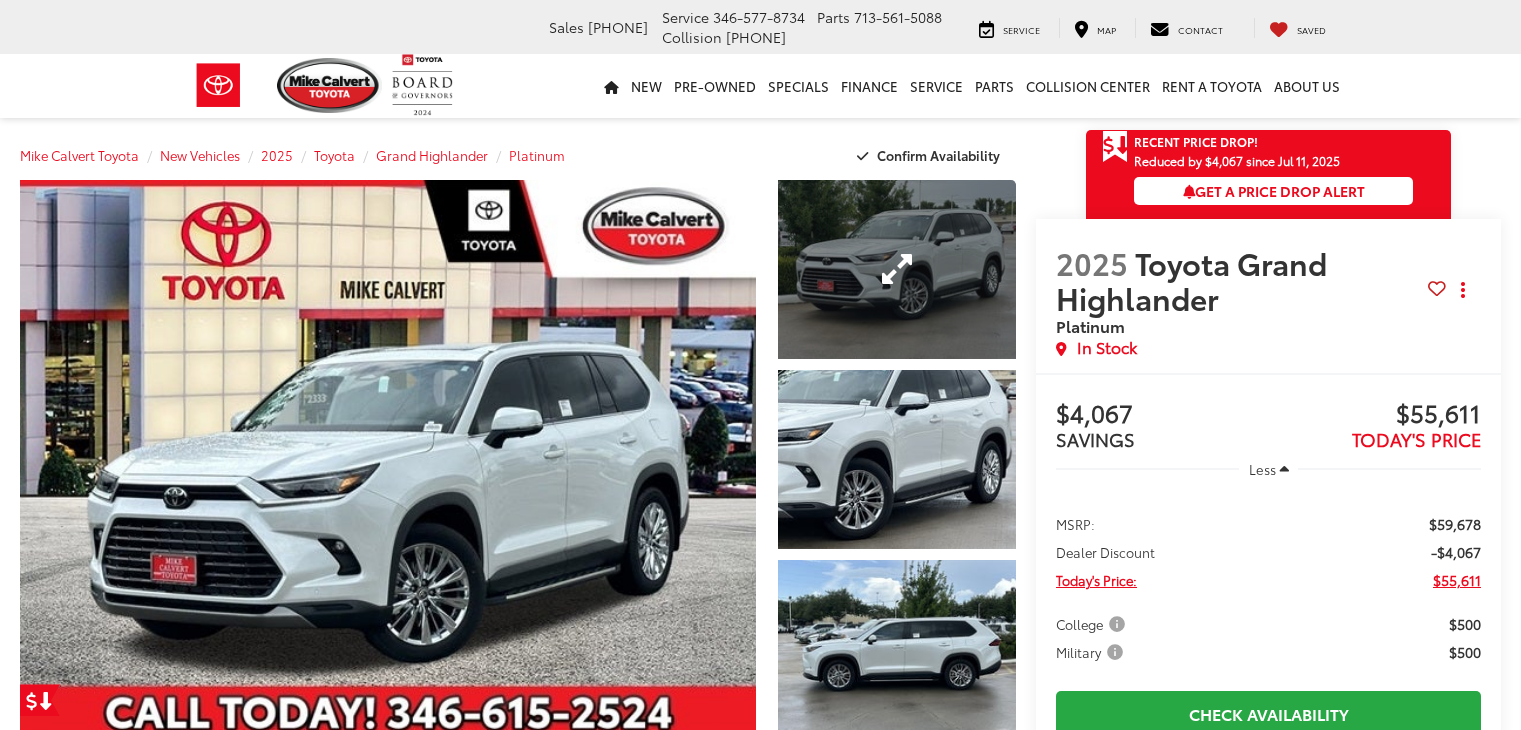 scroll, scrollTop: 0, scrollLeft: 0, axis: both 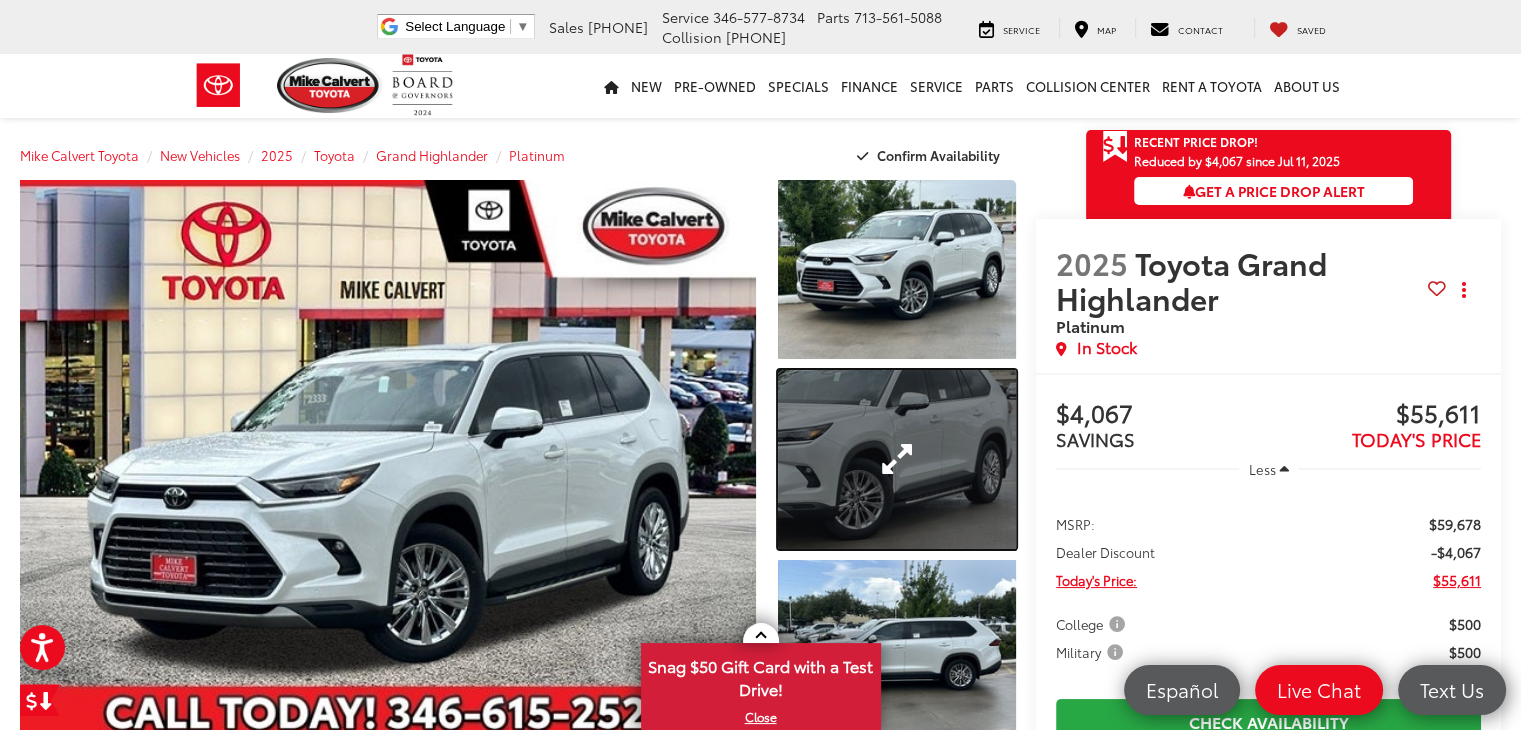 click at bounding box center [897, 459] 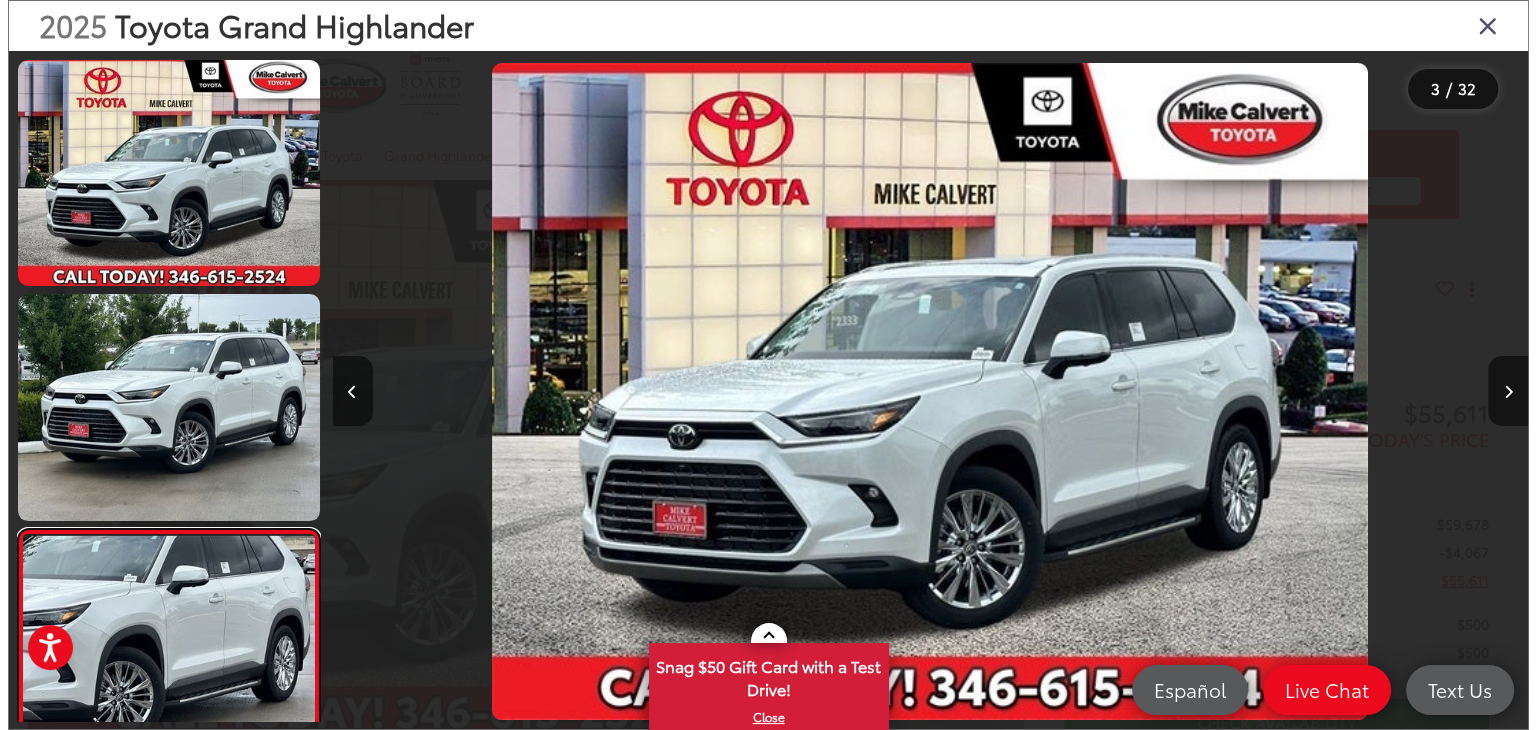 scroll, scrollTop: 81, scrollLeft: 0, axis: vertical 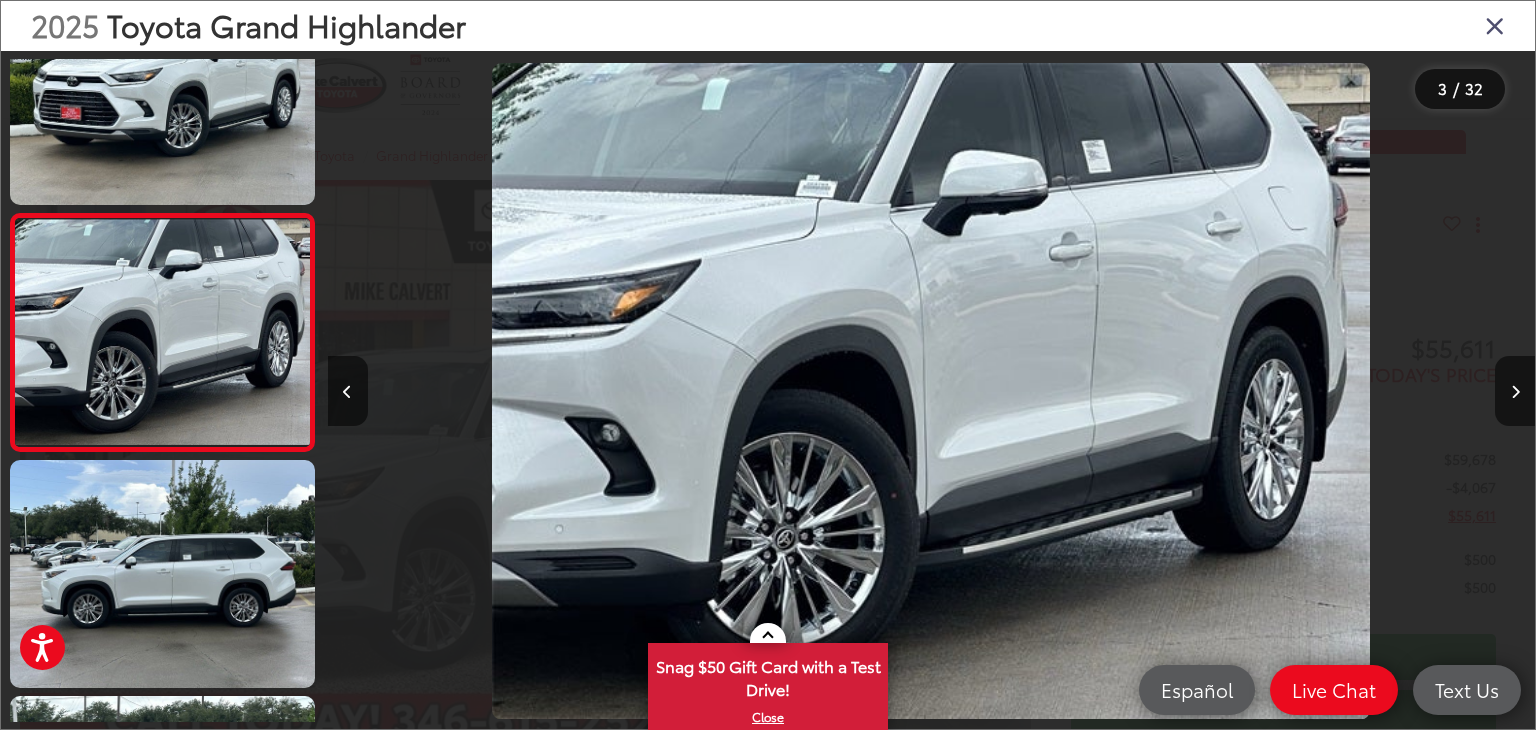 click at bounding box center (1384, 391) 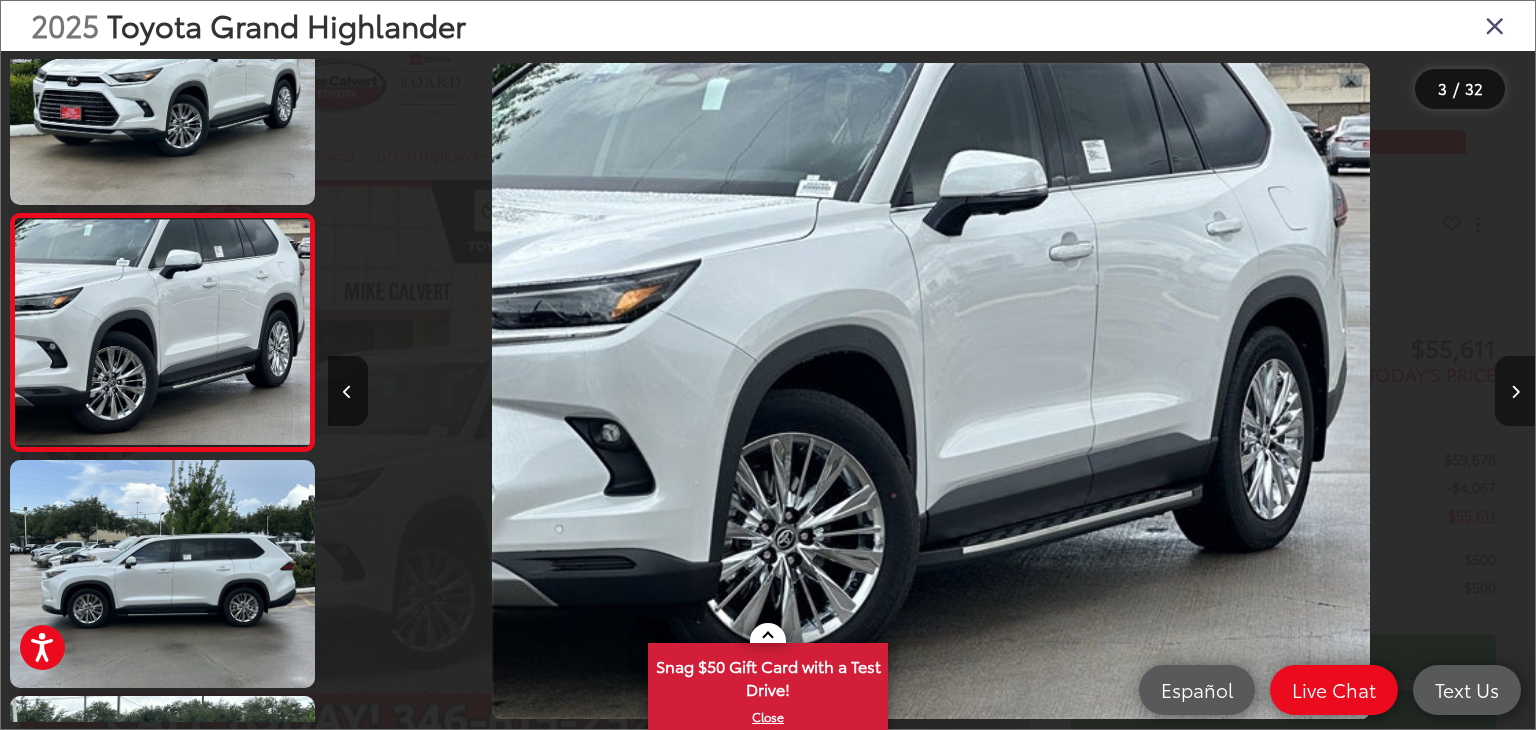 click at bounding box center (1515, 391) 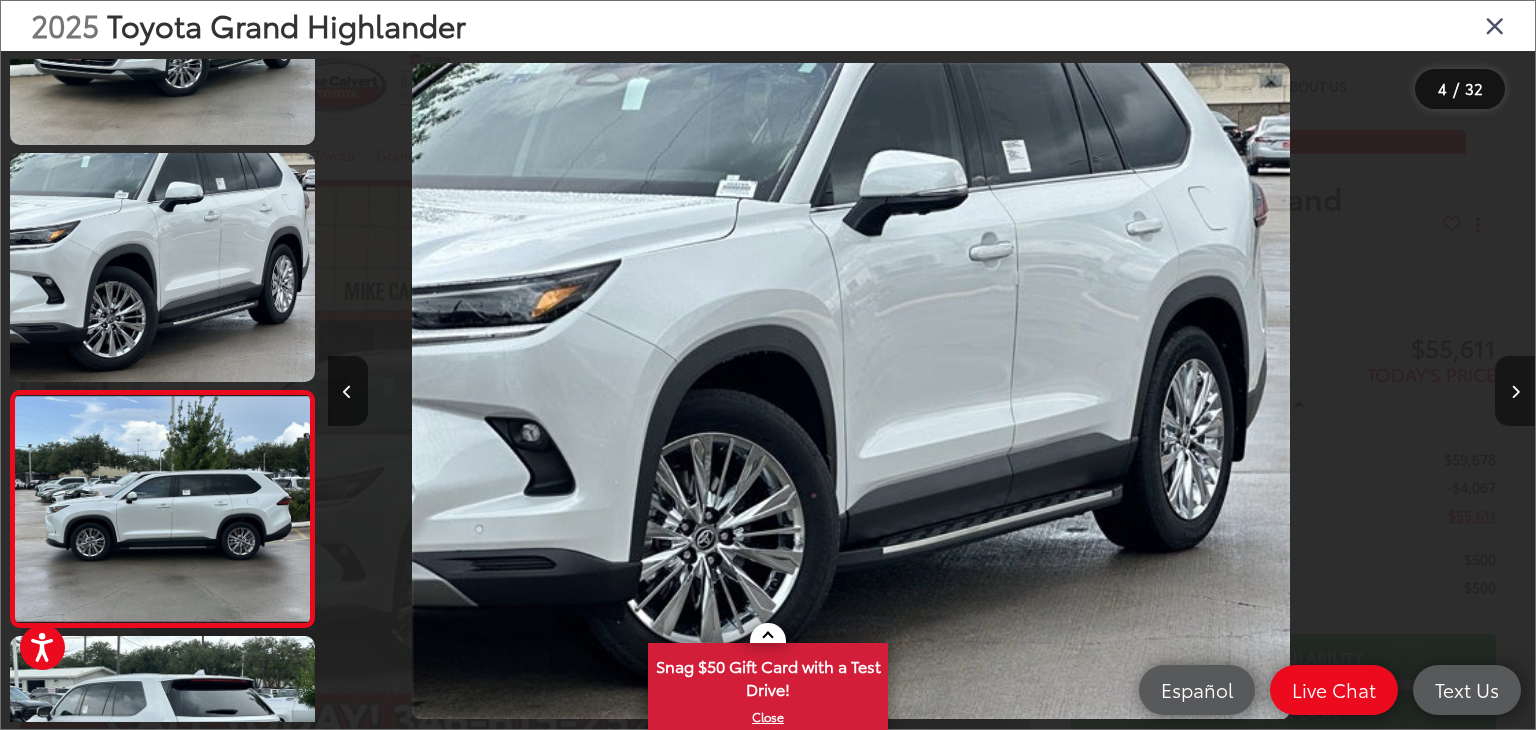 scroll, scrollTop: 527, scrollLeft: 0, axis: vertical 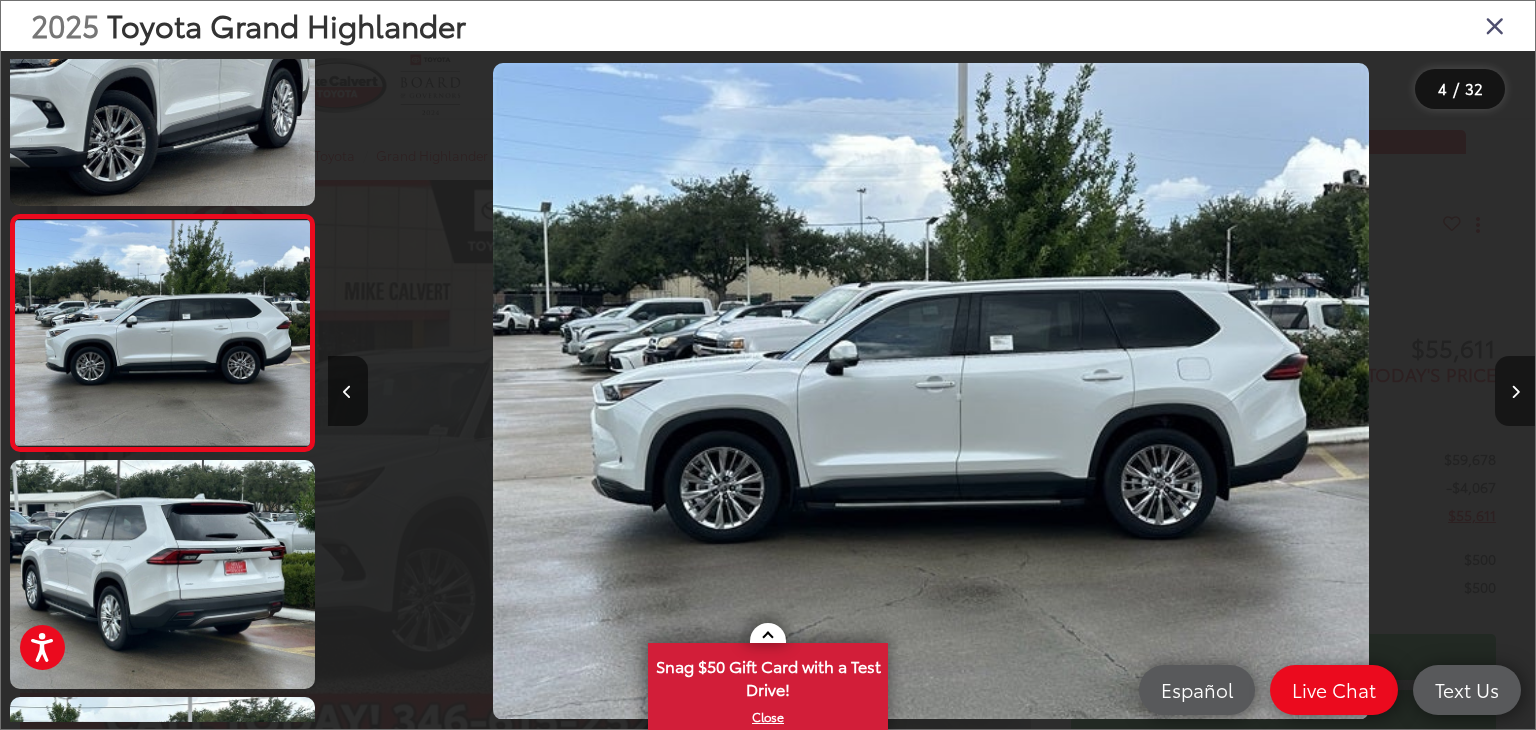click at bounding box center [1515, 391] 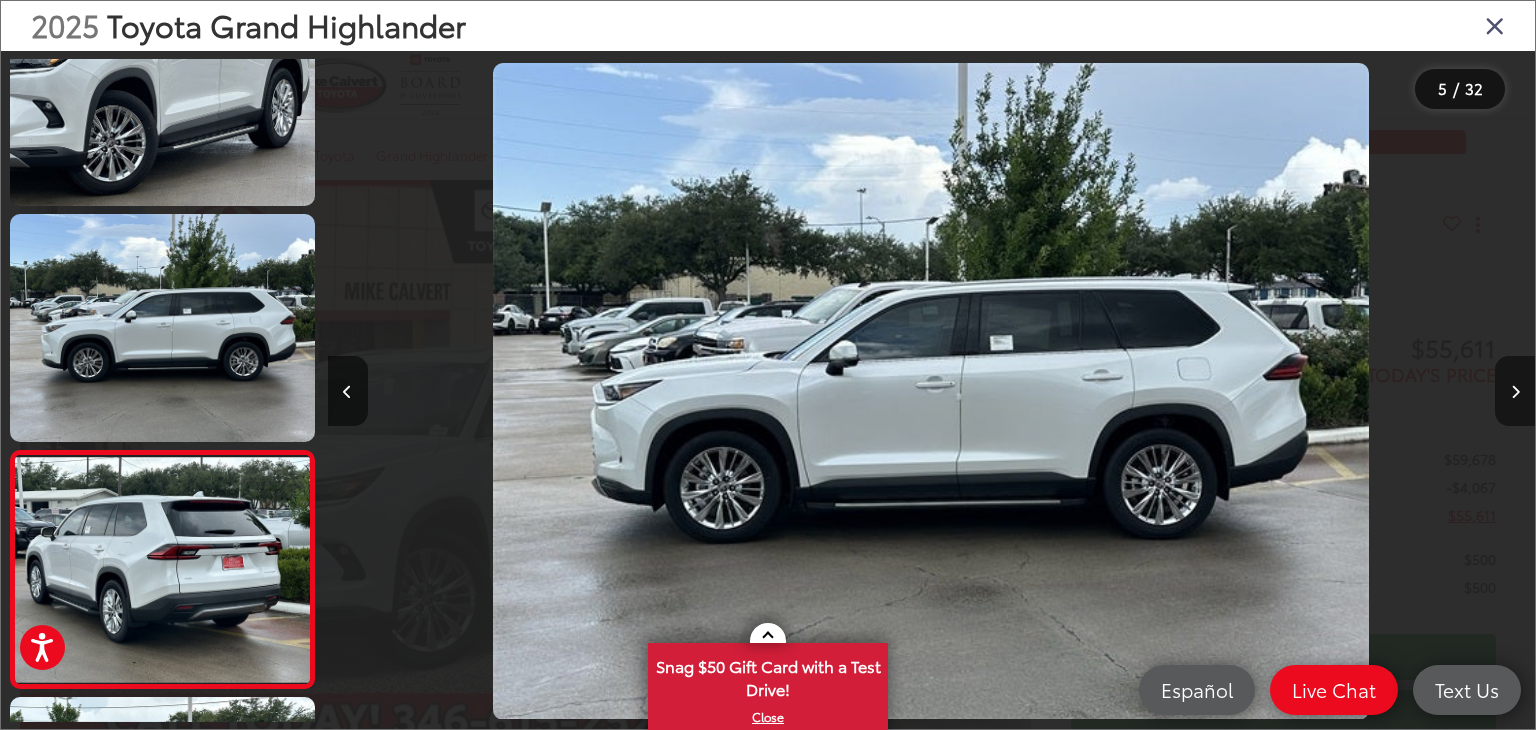 scroll, scrollTop: 0, scrollLeft: 3948, axis: horizontal 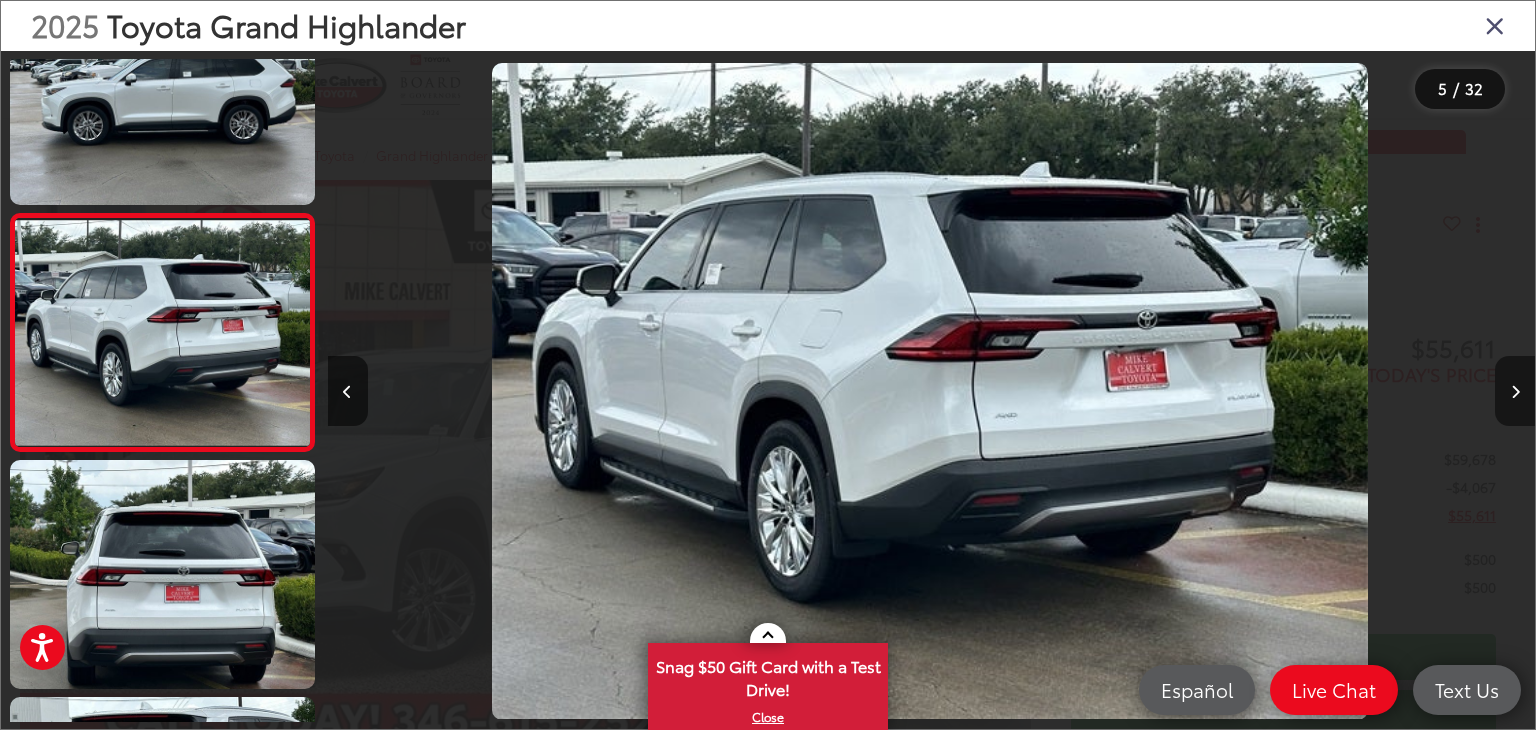 click at bounding box center [1515, 391] 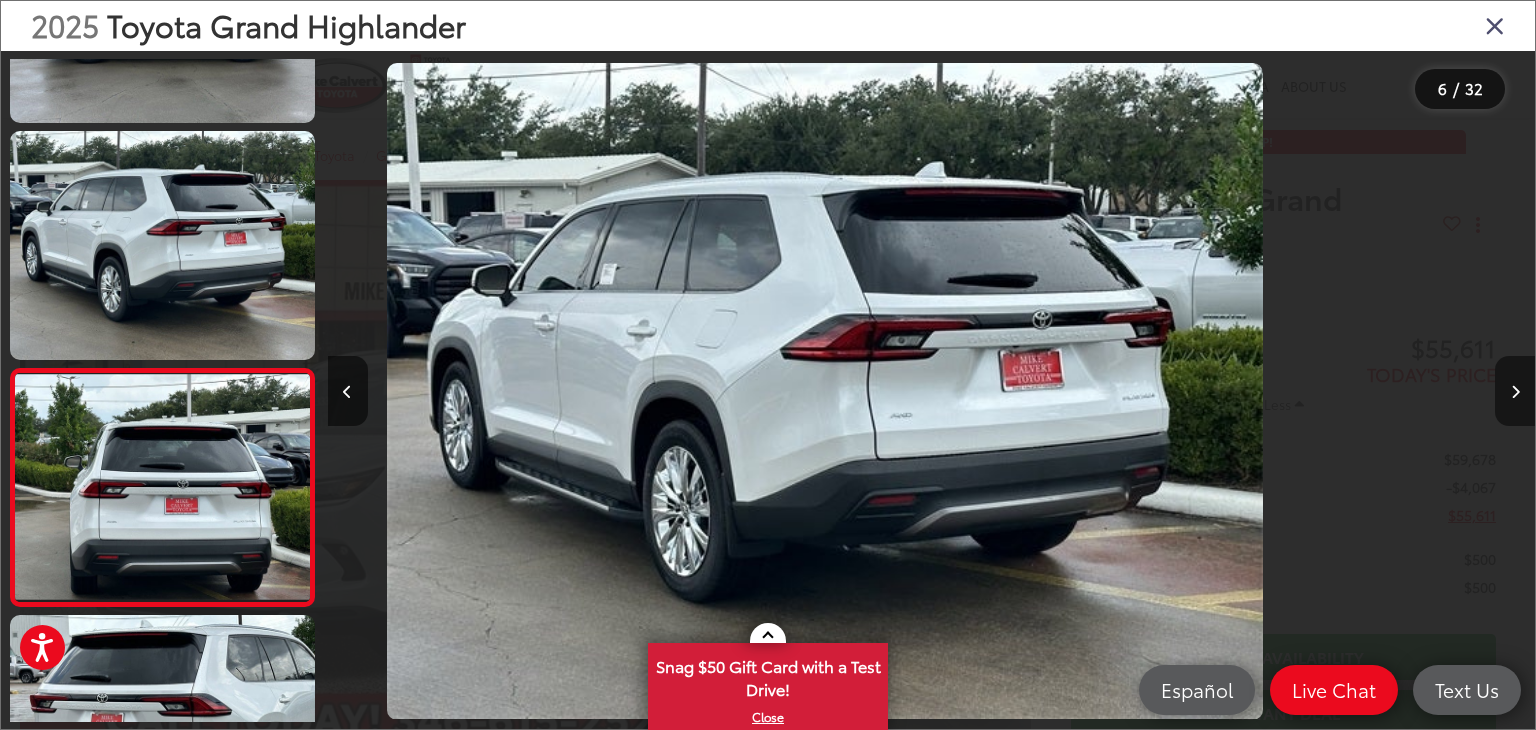 scroll, scrollTop: 1012, scrollLeft: 0, axis: vertical 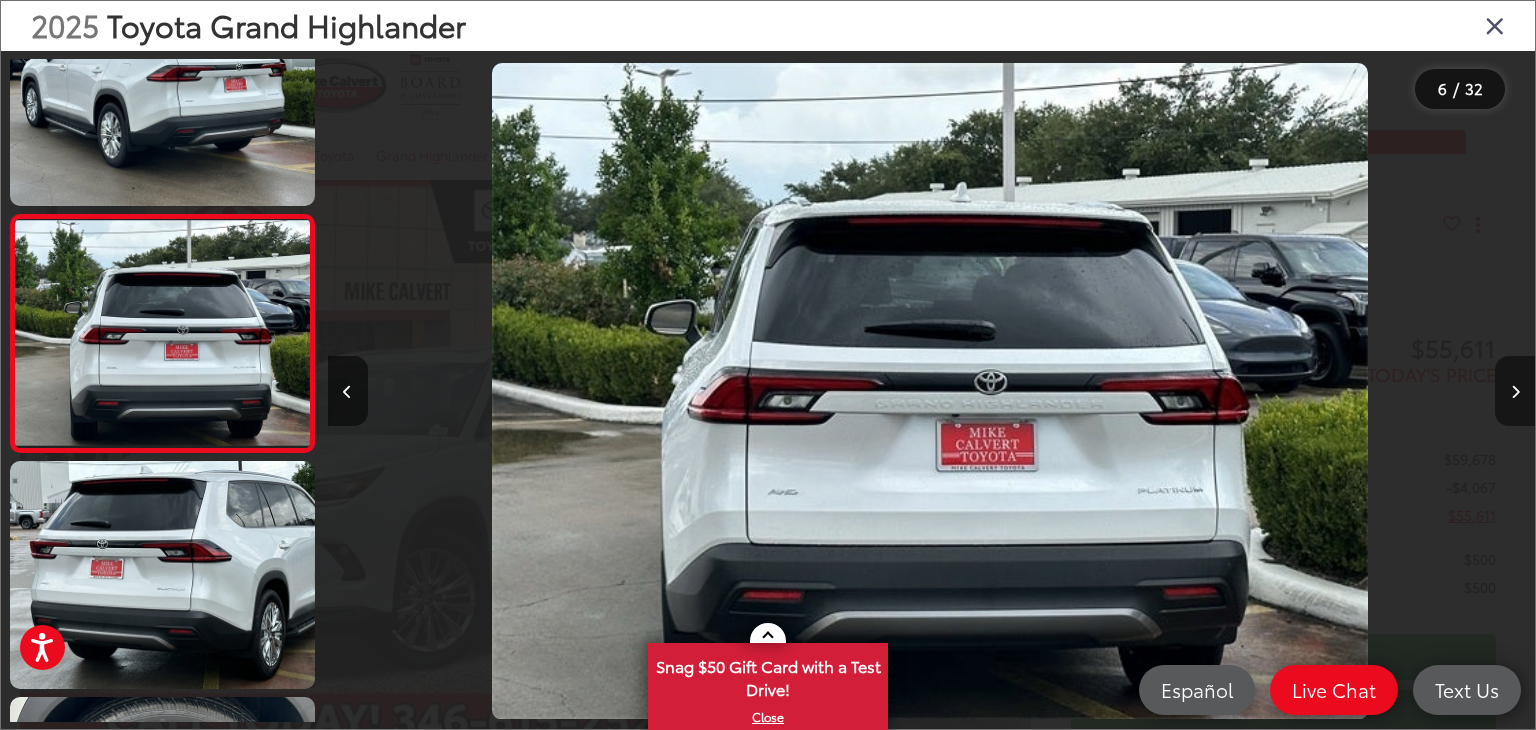 click at bounding box center (1515, 391) 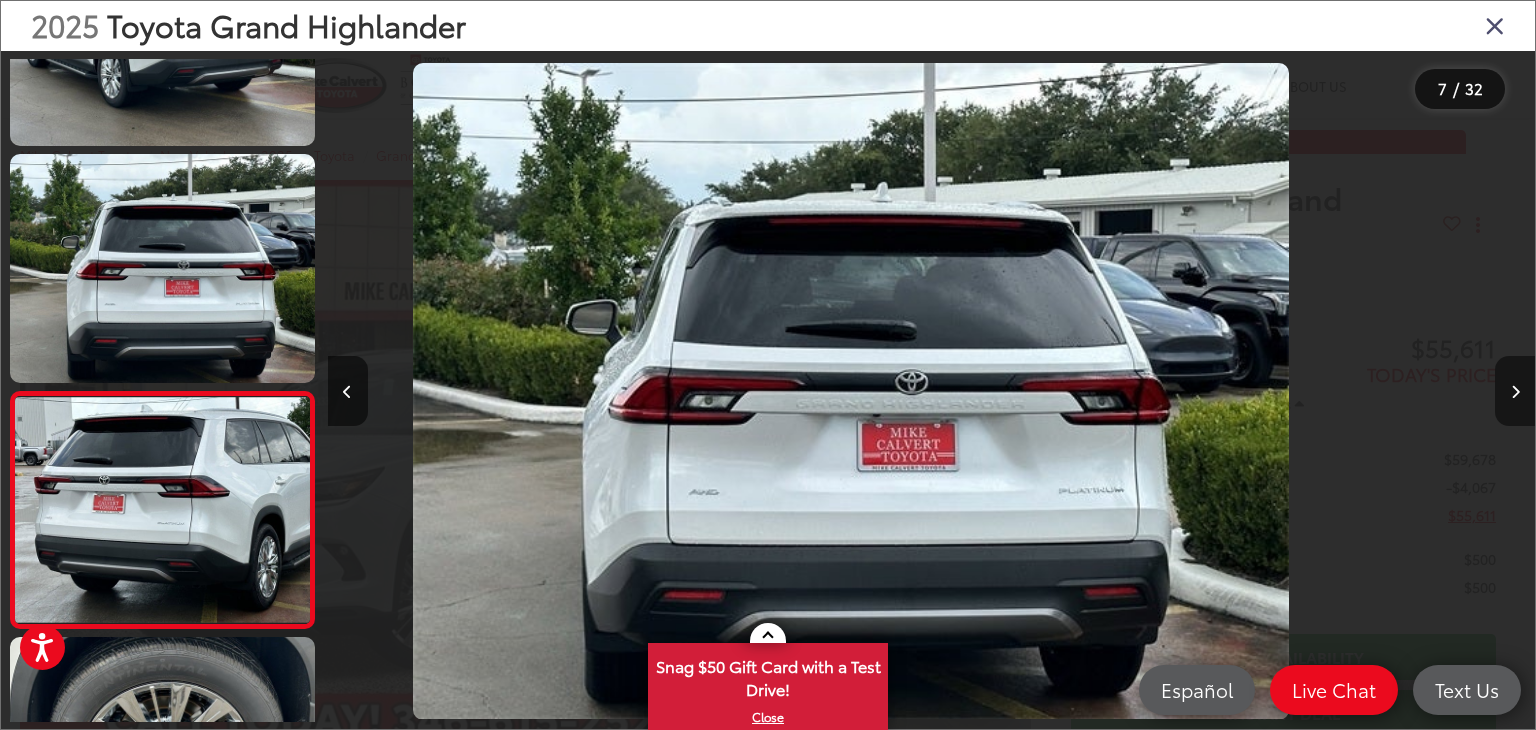 scroll, scrollTop: 1237, scrollLeft: 0, axis: vertical 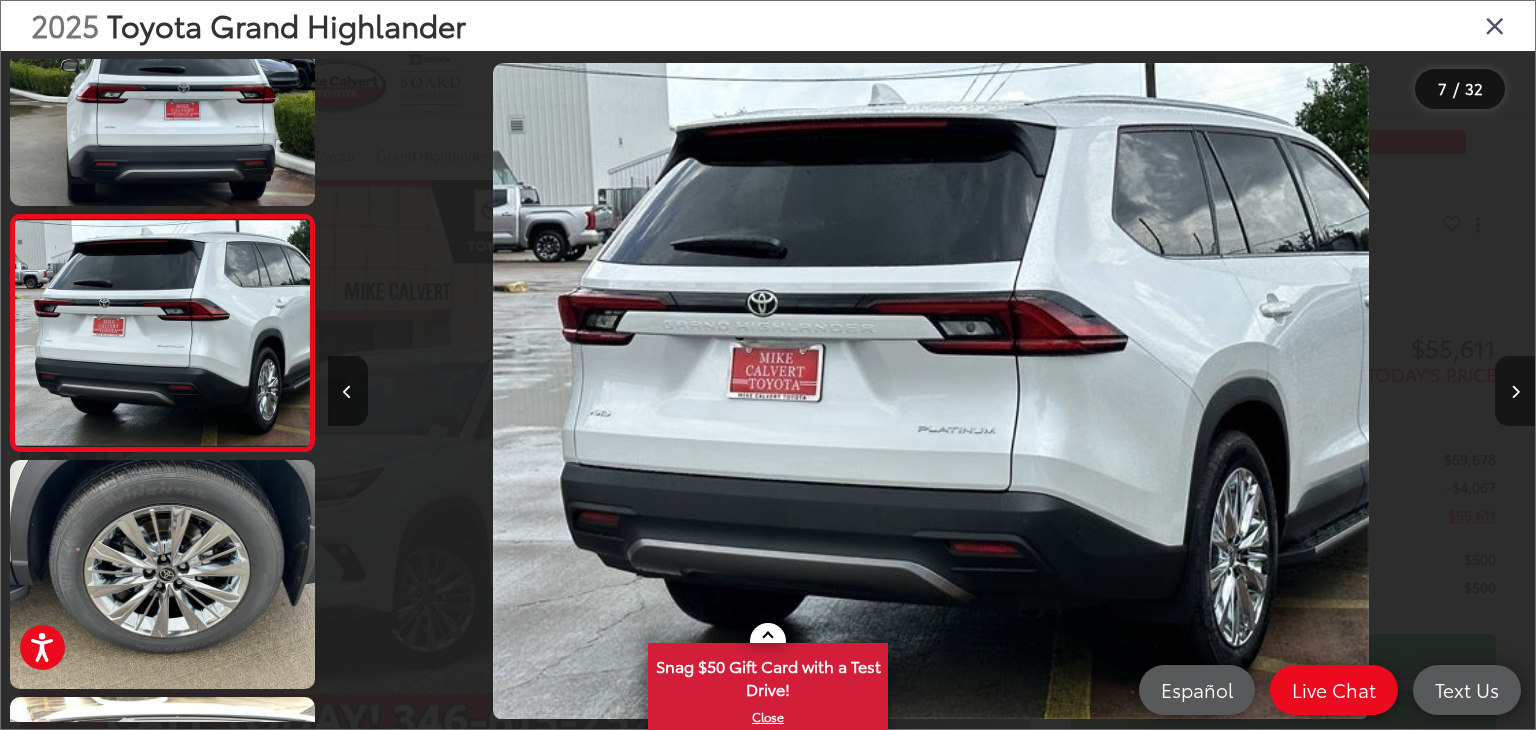 click at bounding box center (1515, 391) 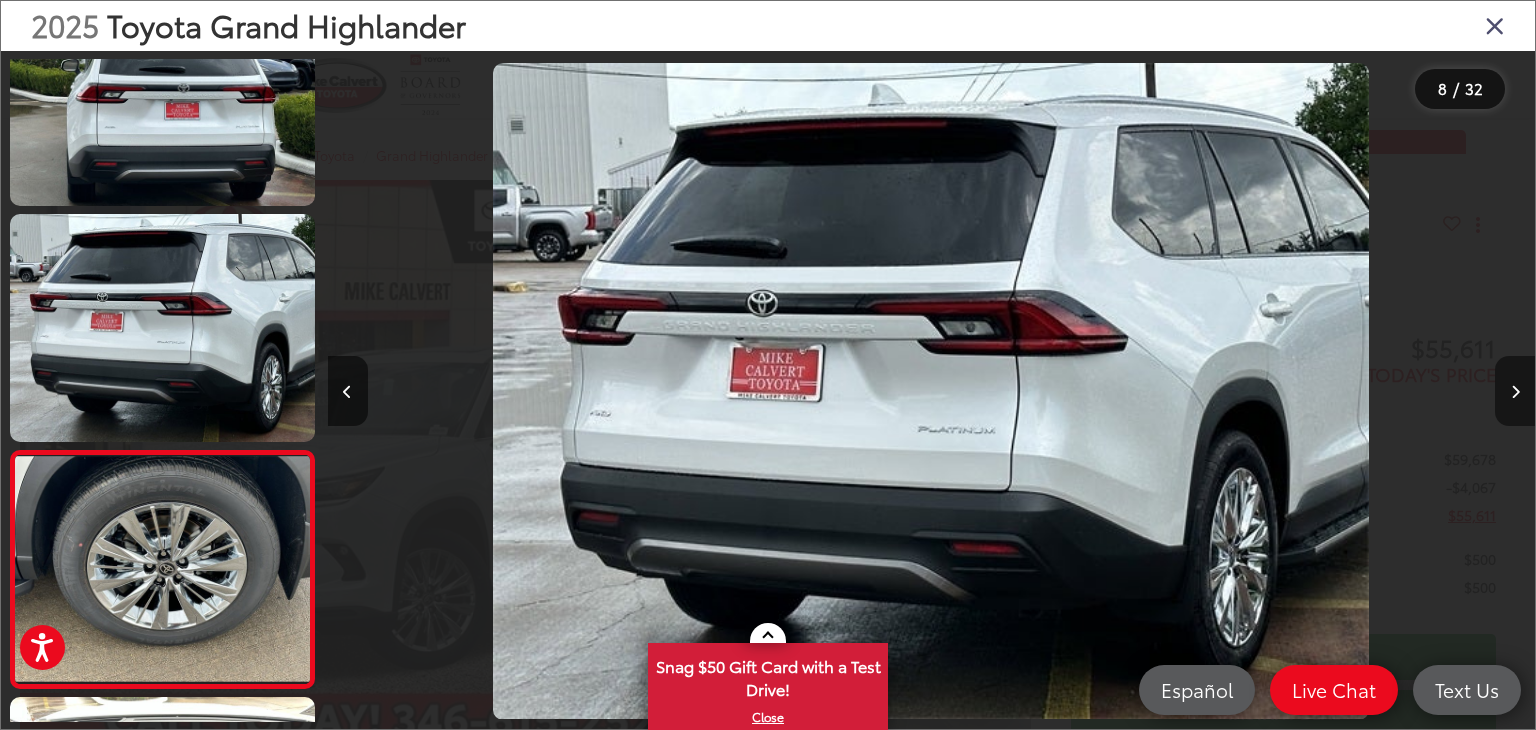 scroll, scrollTop: 0, scrollLeft: 7527, axis: horizontal 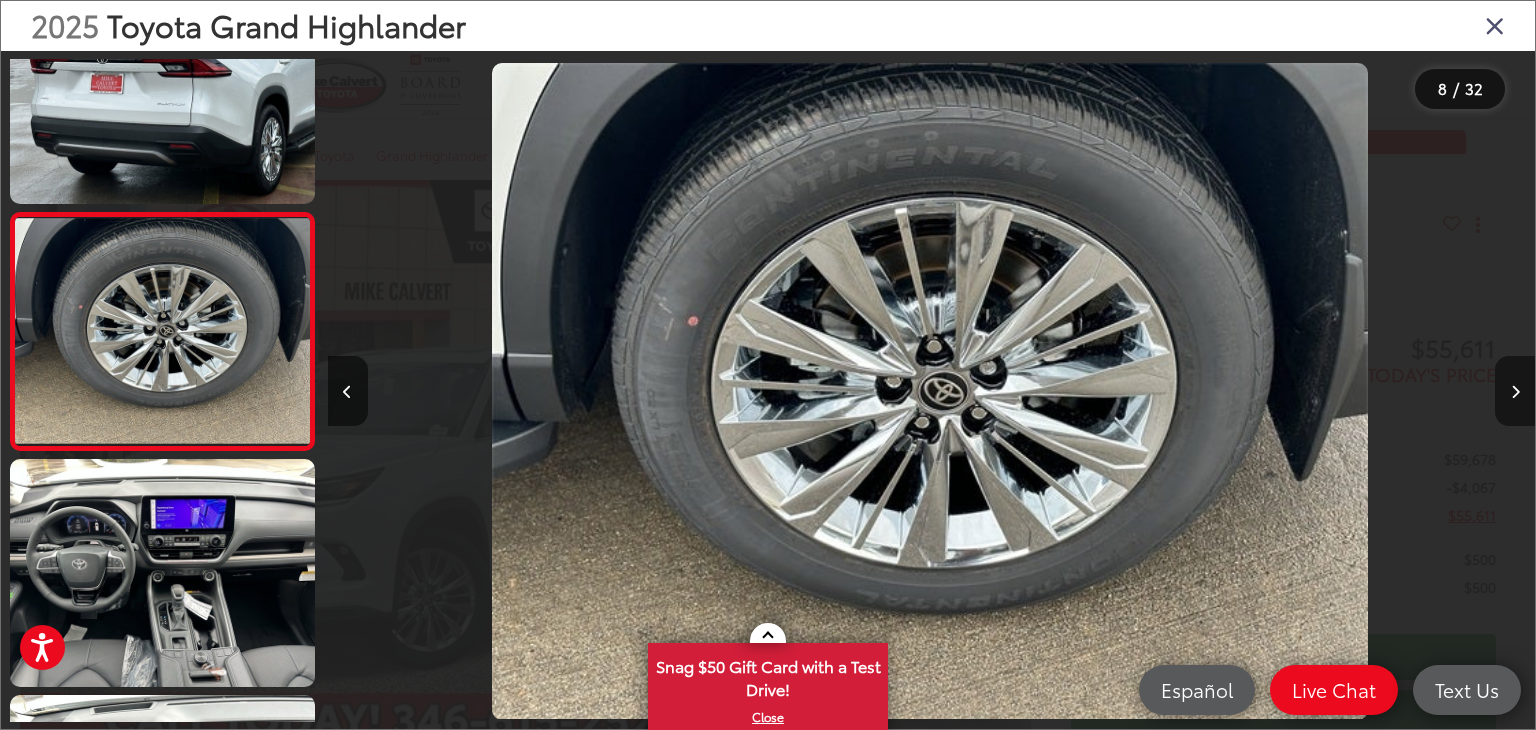 click at bounding box center (1515, 391) 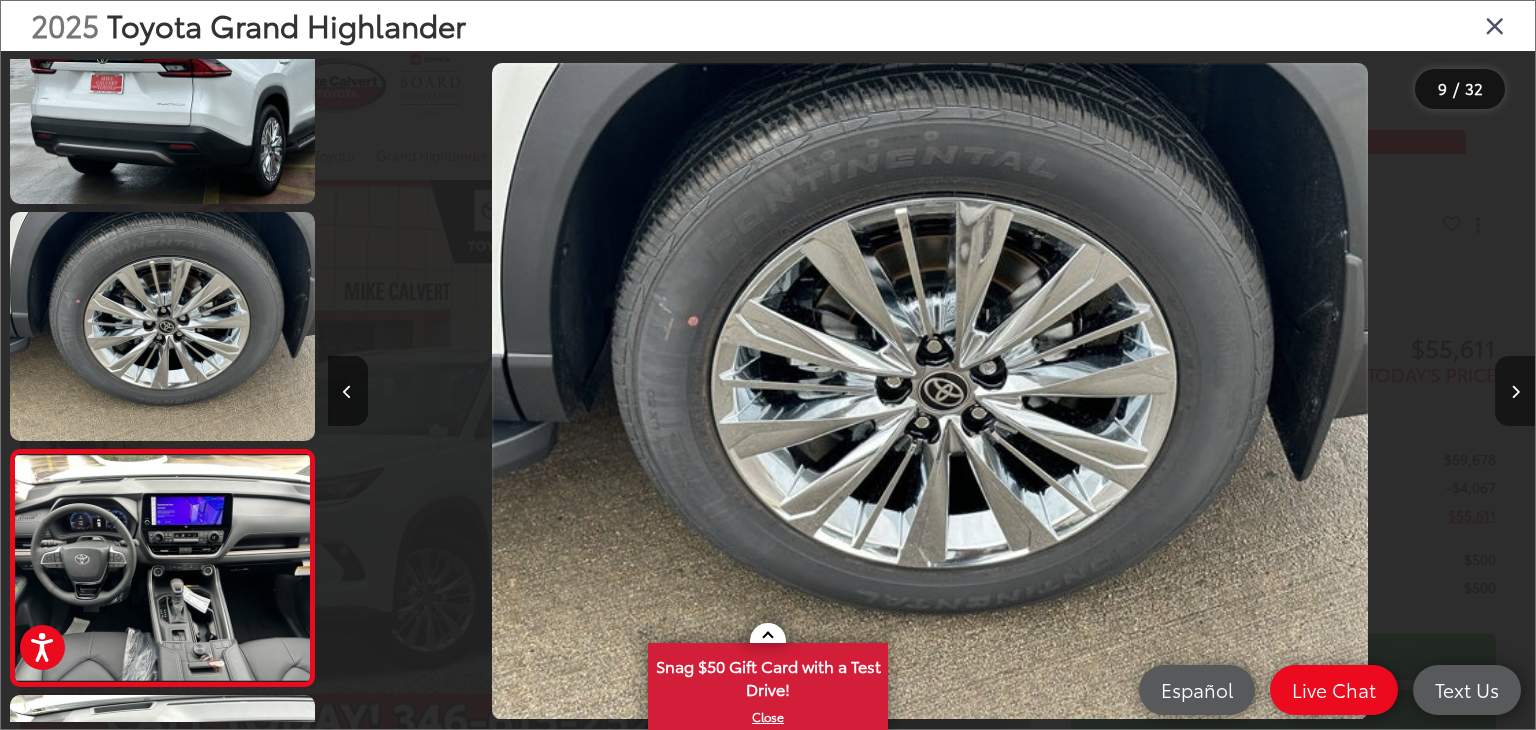 scroll, scrollTop: 0, scrollLeft: 8824, axis: horizontal 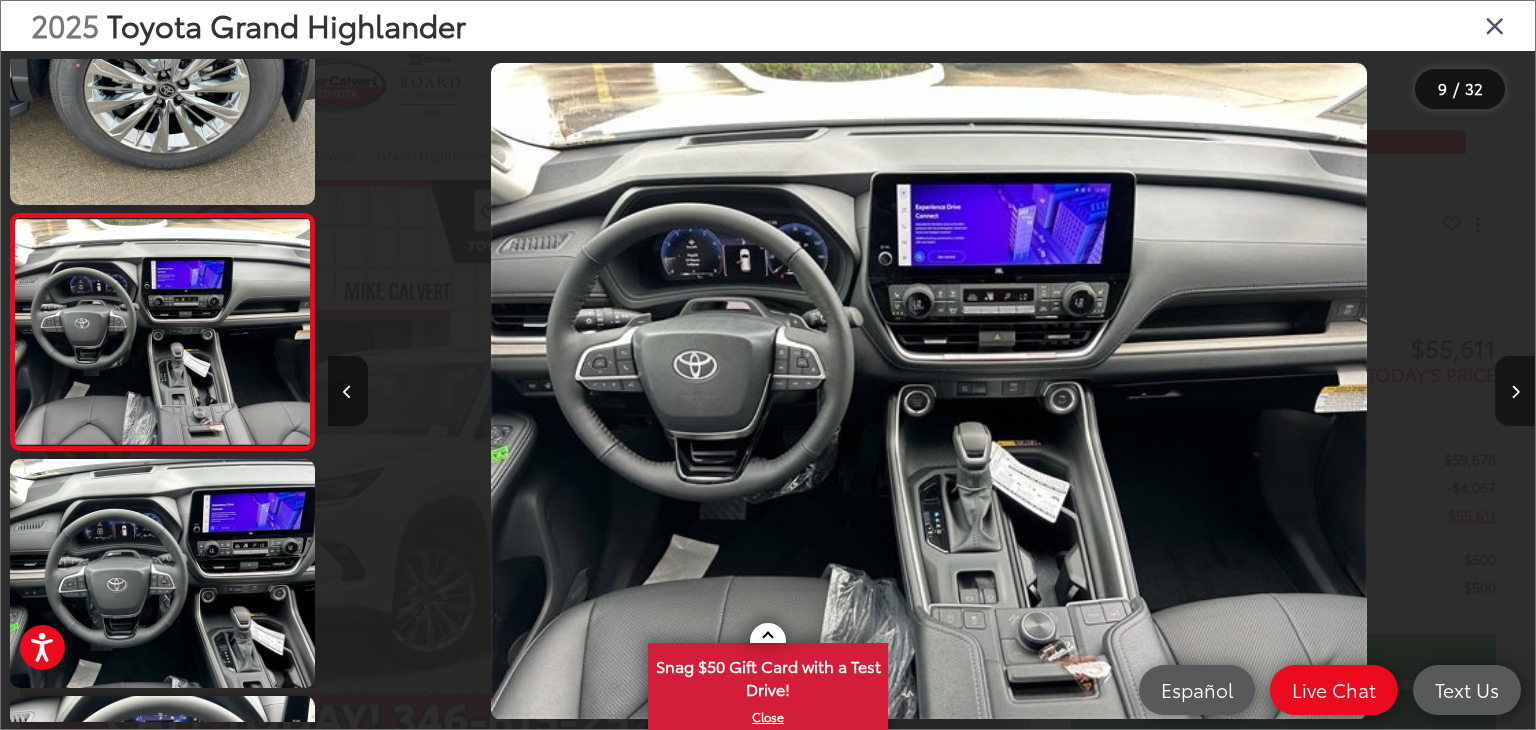 click at bounding box center [1515, 391] 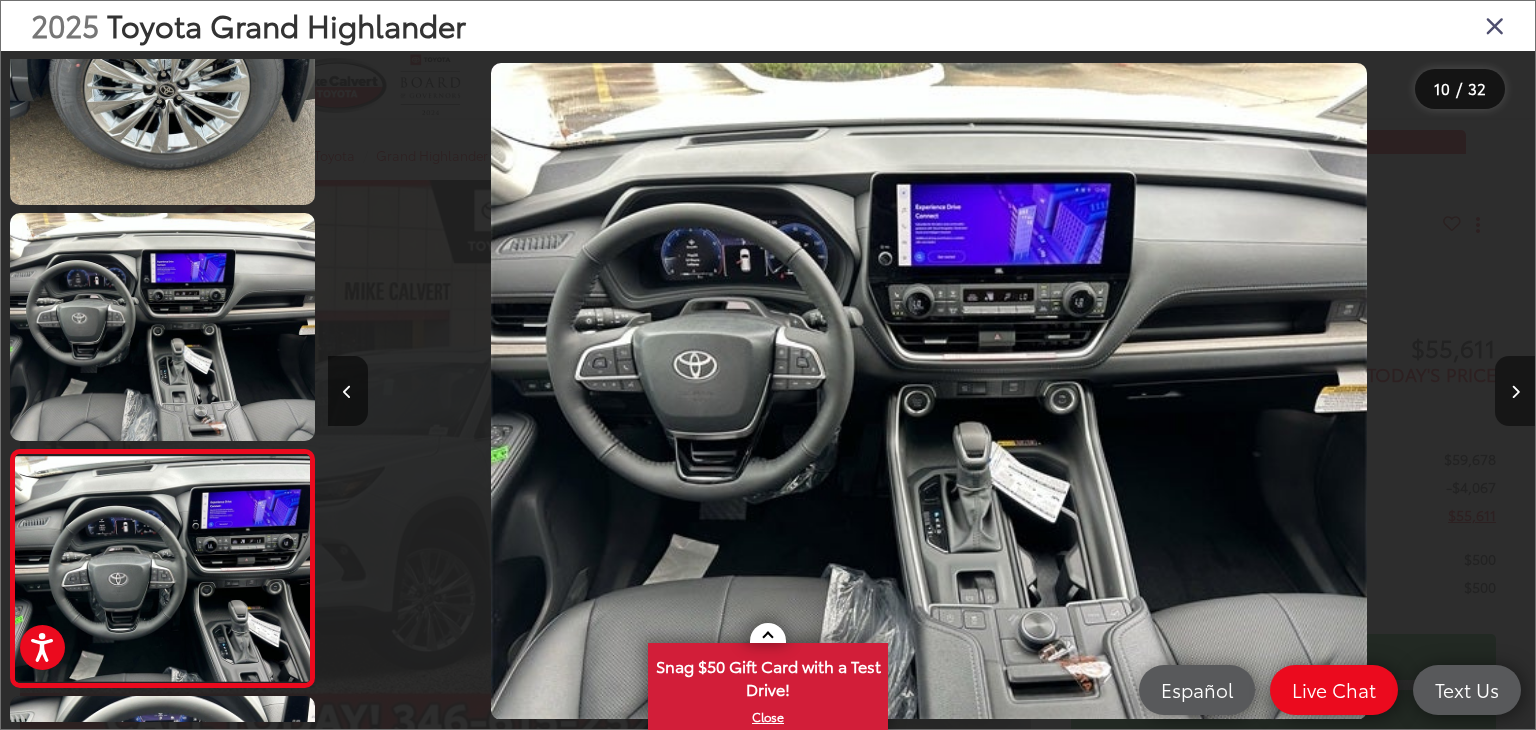scroll, scrollTop: 0, scrollLeft: 10034, axis: horizontal 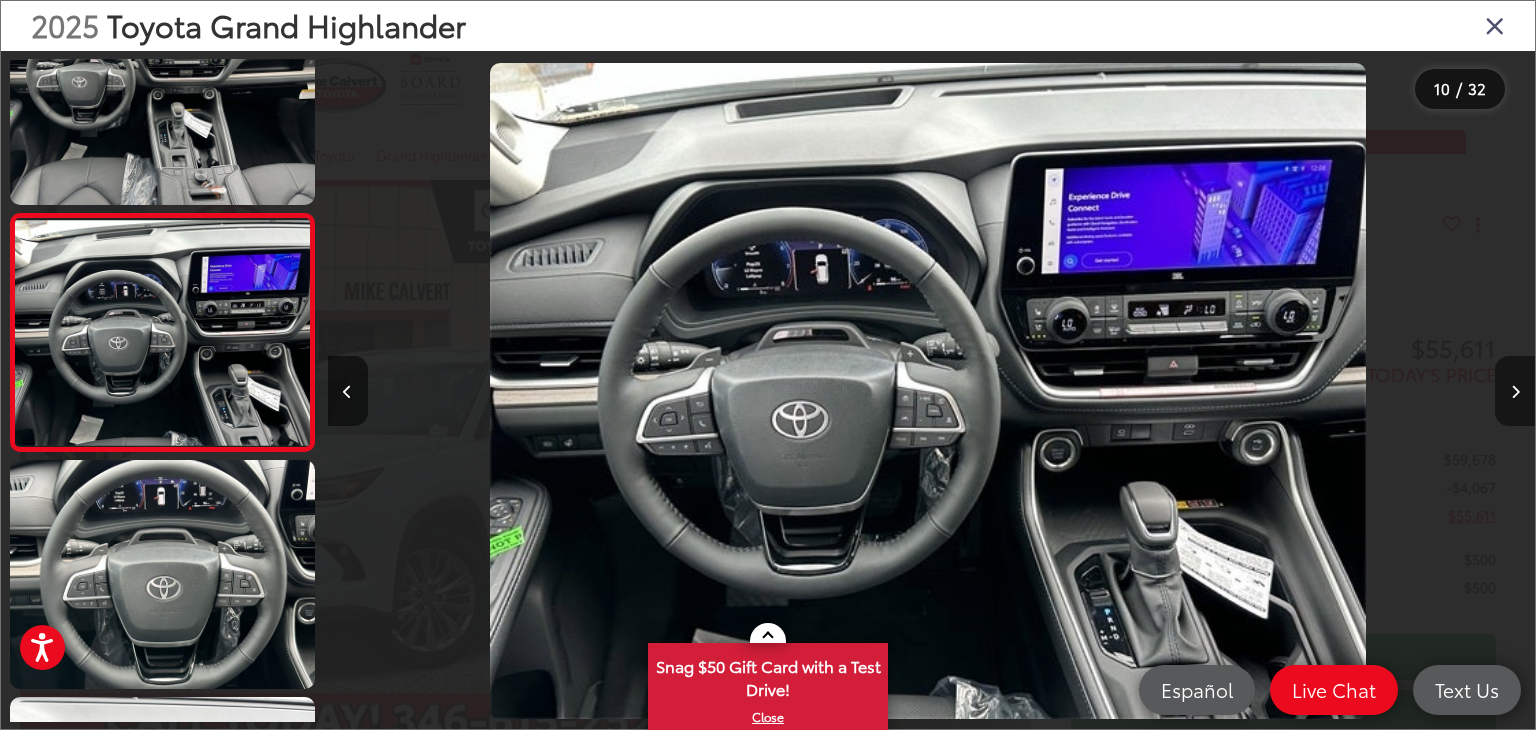 click at bounding box center (1515, 391) 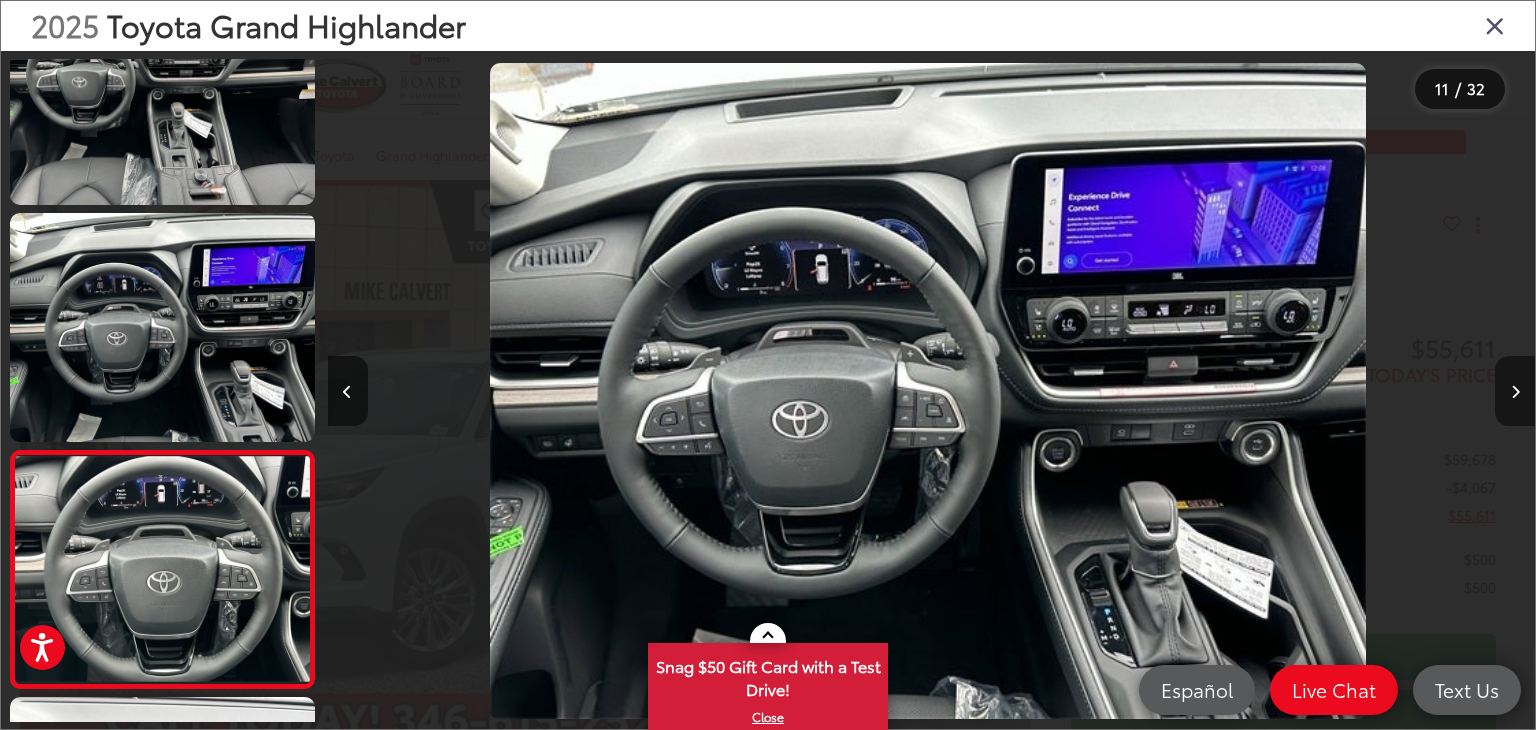 scroll, scrollTop: 0, scrollLeft: 11195, axis: horizontal 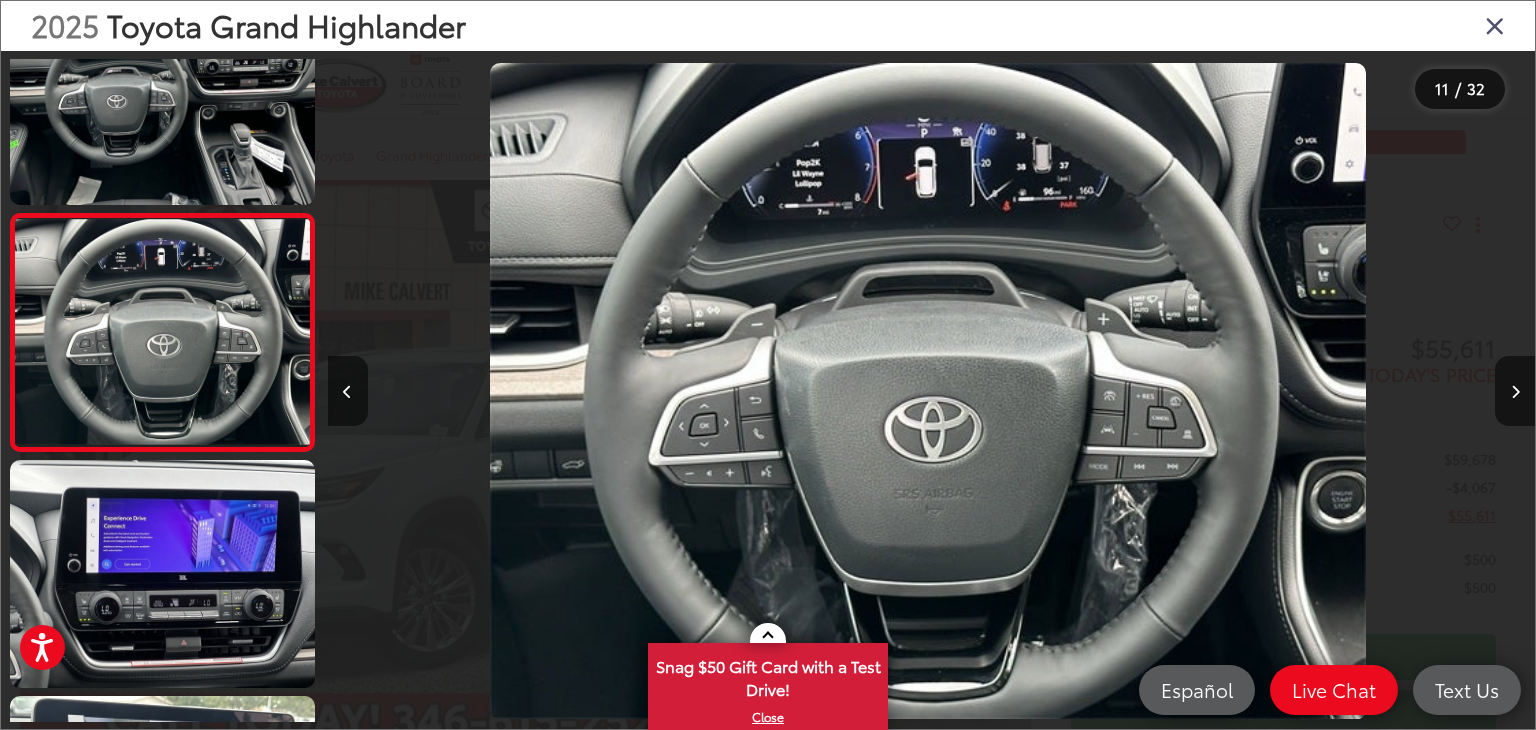 click at bounding box center (1495, 25) 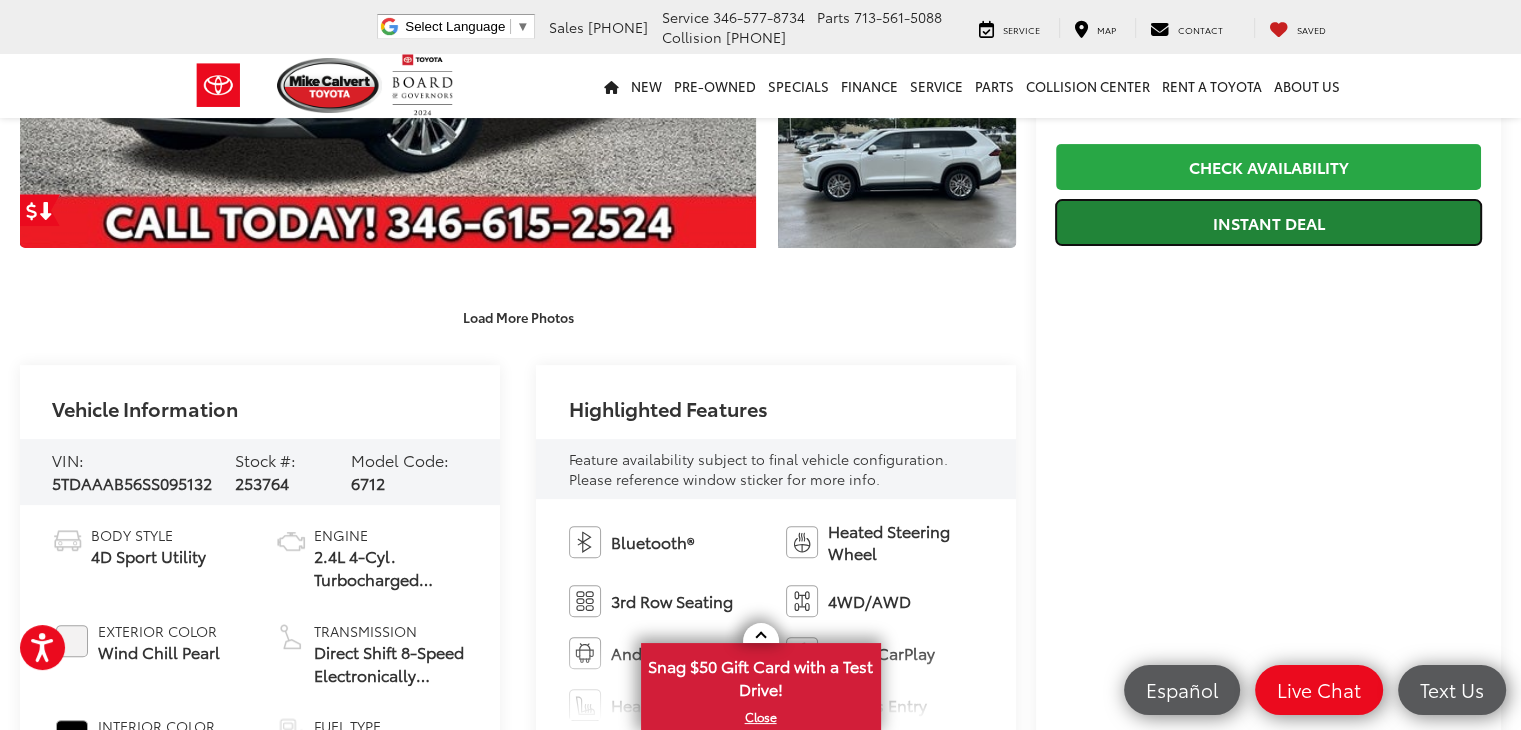 click on "Instant Deal" at bounding box center [1268, 222] 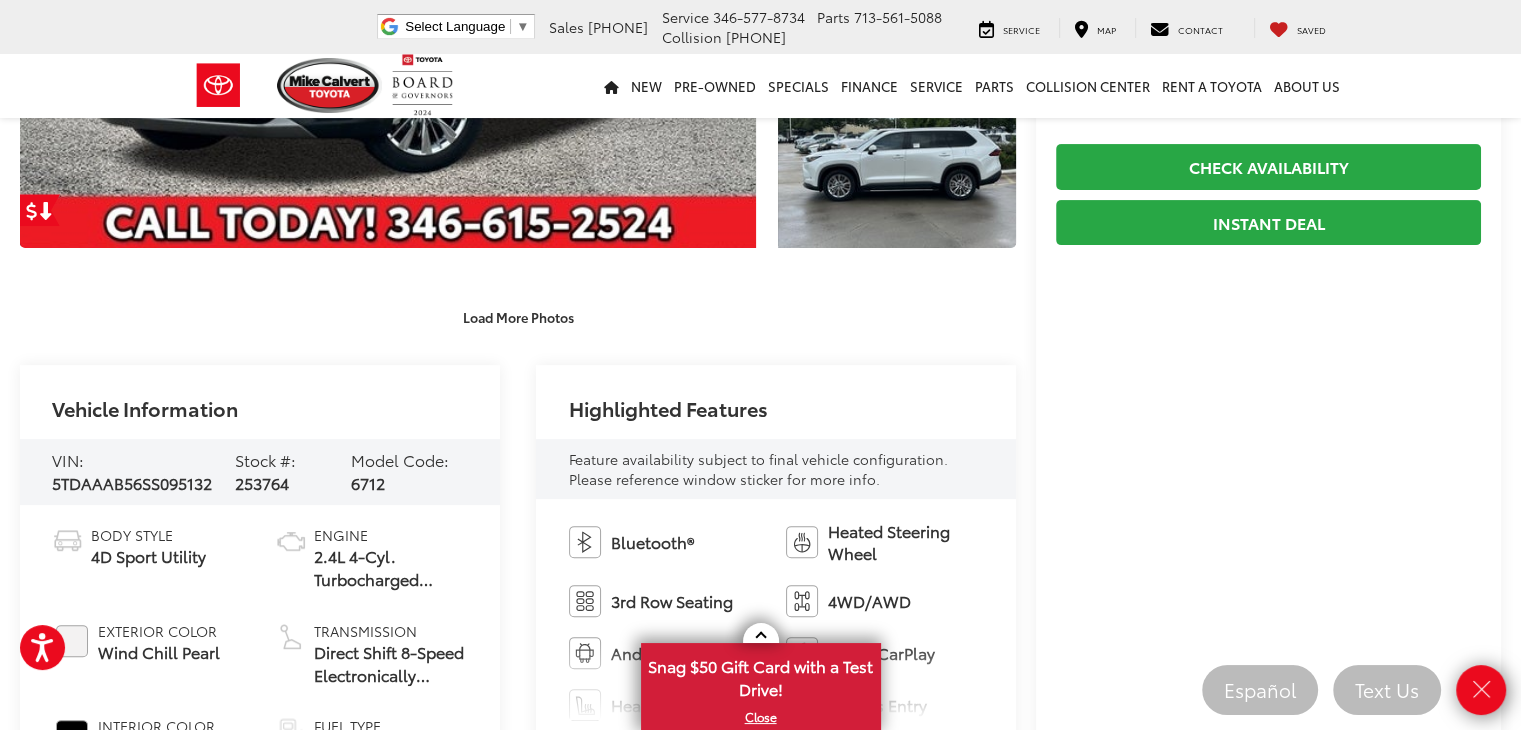 click on "Mike Calvert Toyota
New Vehicles
2025
Toyota
Grand Highlander
Platinum
Confirm Availability
Photos
1
/
32
Load More Photos" at bounding box center (760, 1393) 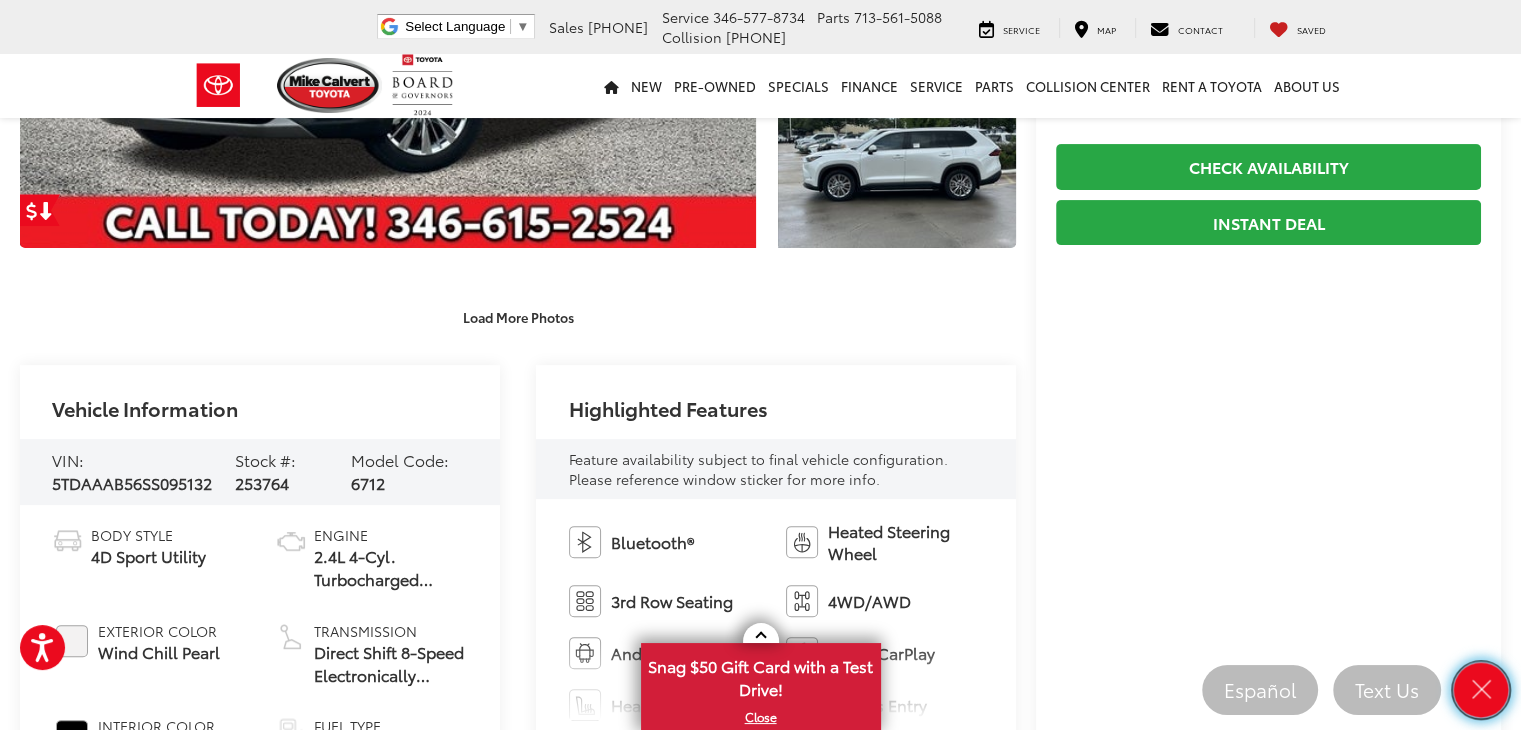 click at bounding box center [1481, 690] 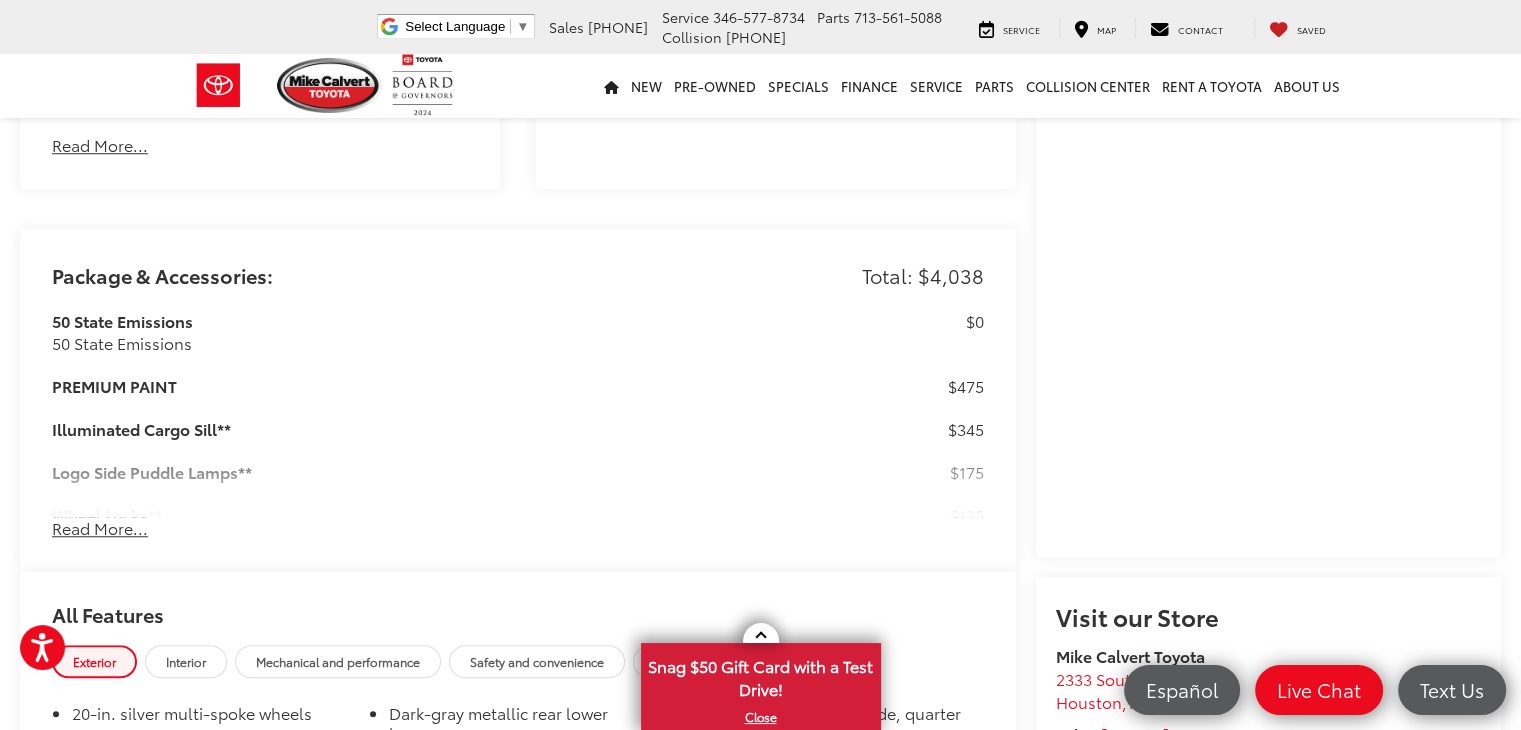 click on "Read More..." at bounding box center [100, 528] 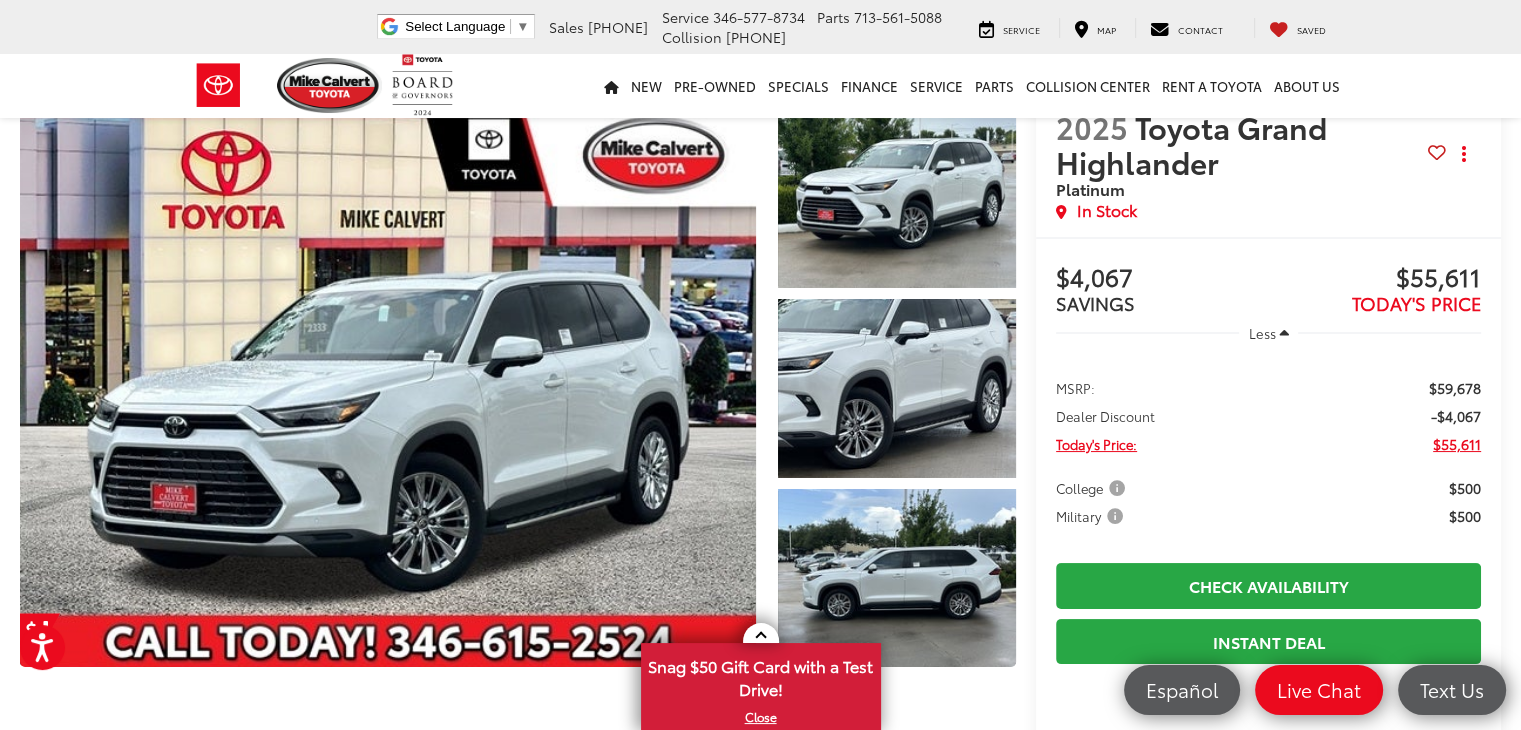 scroll, scrollTop: 65, scrollLeft: 0, axis: vertical 